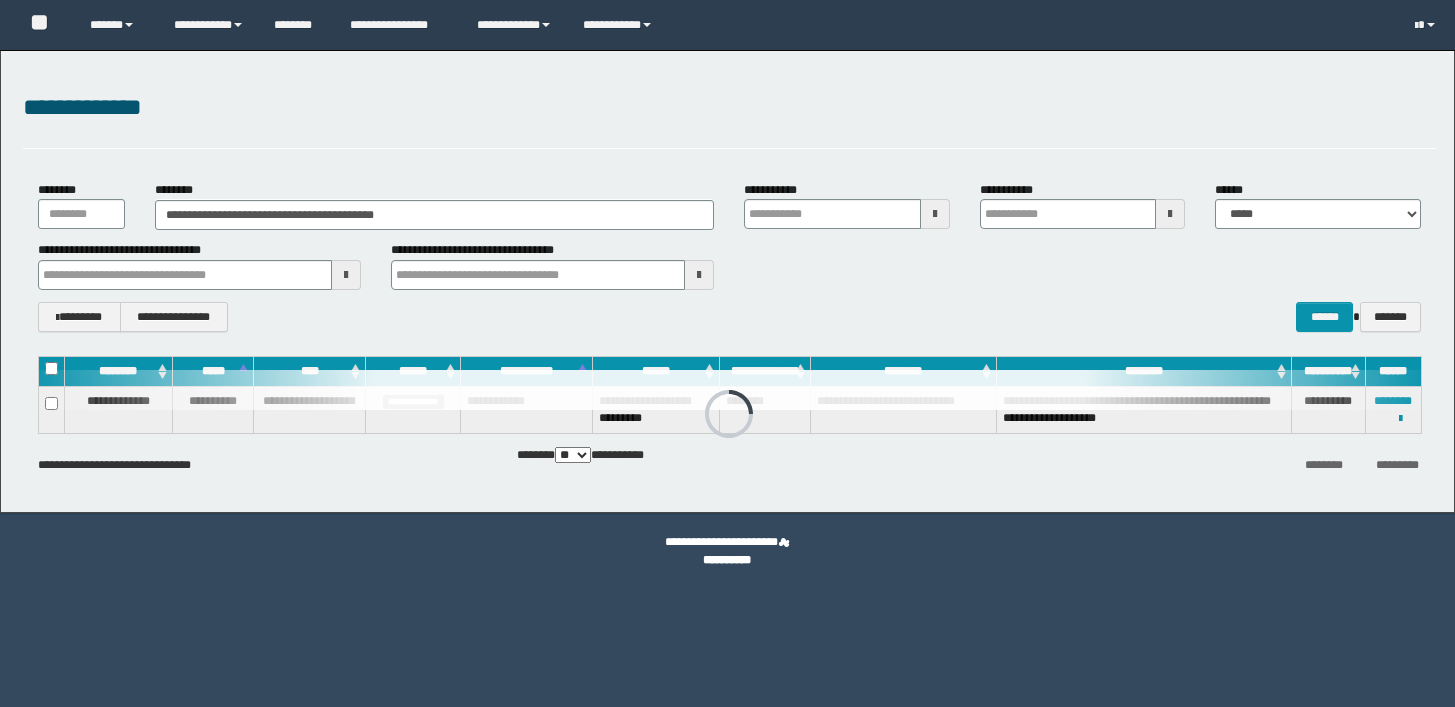 scroll, scrollTop: 0, scrollLeft: 0, axis: both 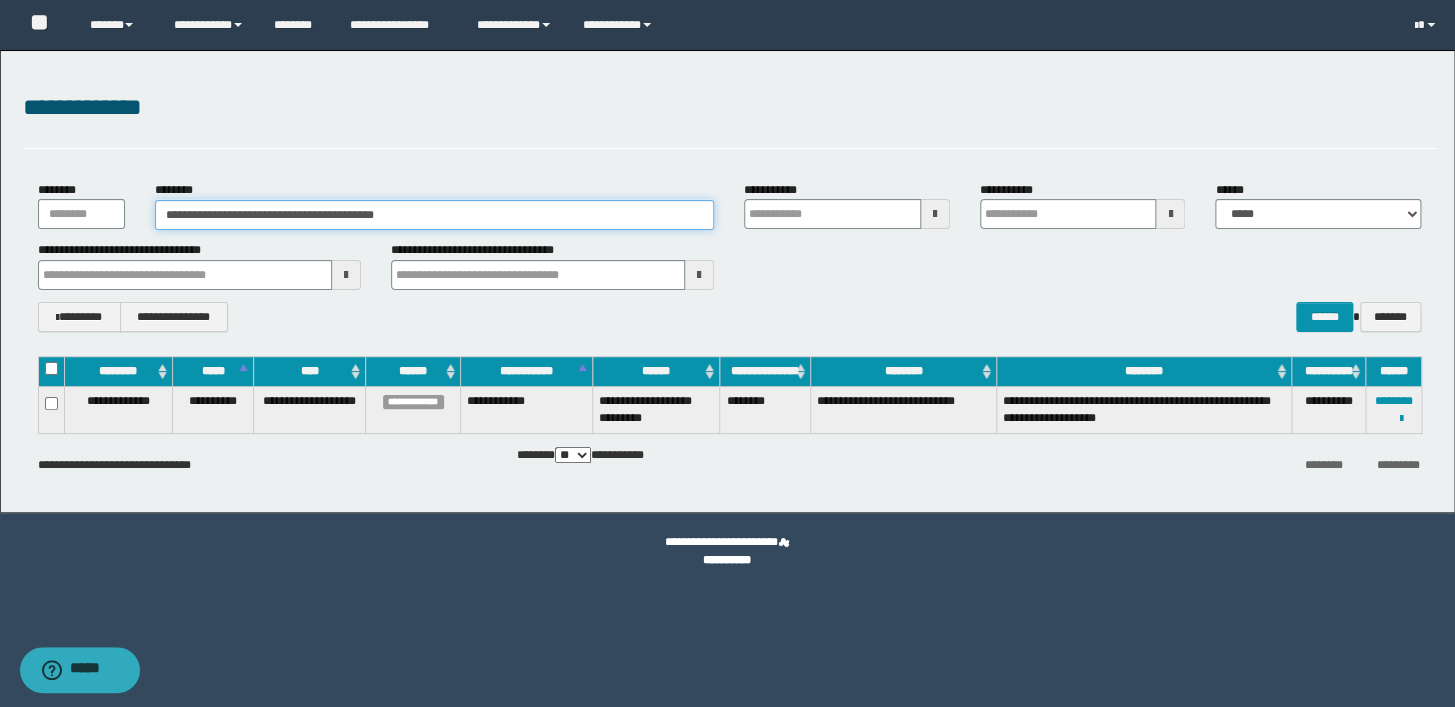 drag, startPoint x: 454, startPoint y: 217, endPoint x: 112, endPoint y: 189, distance: 343.1443 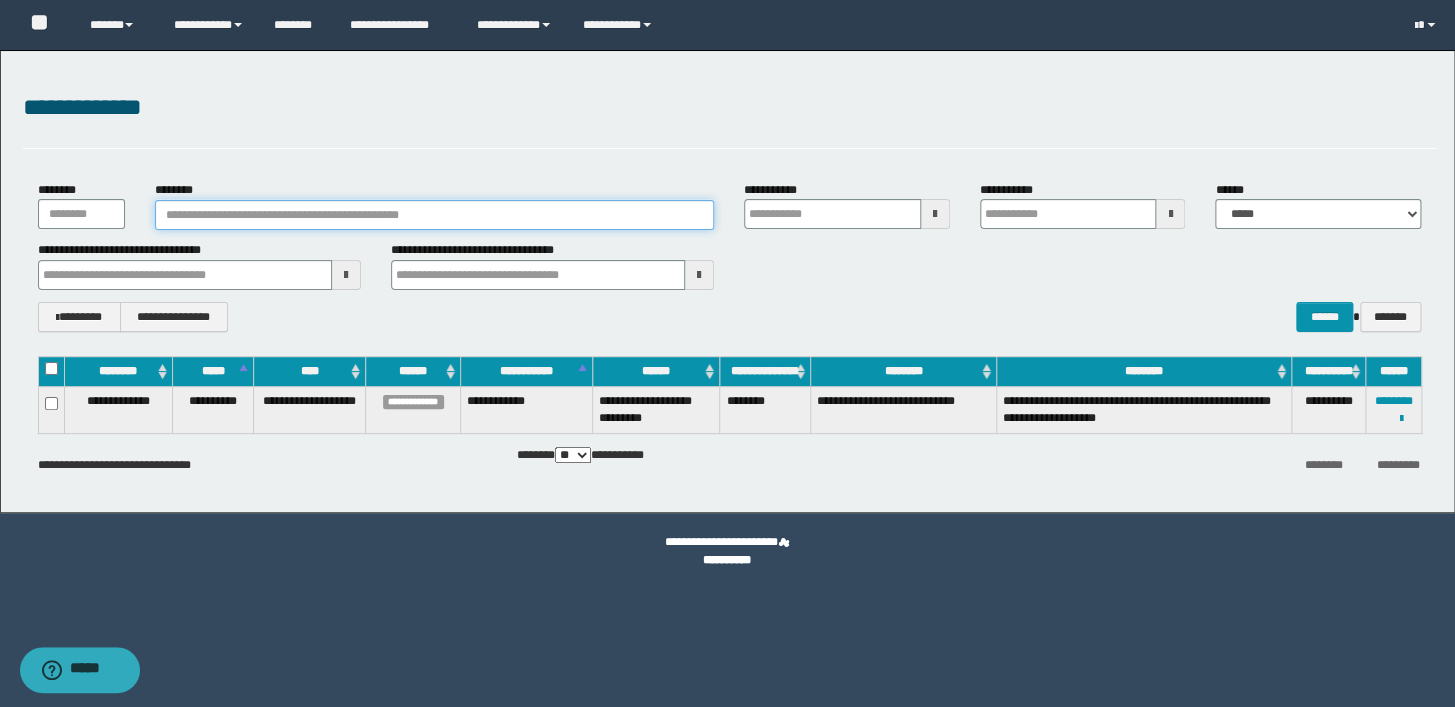 paste on "********" 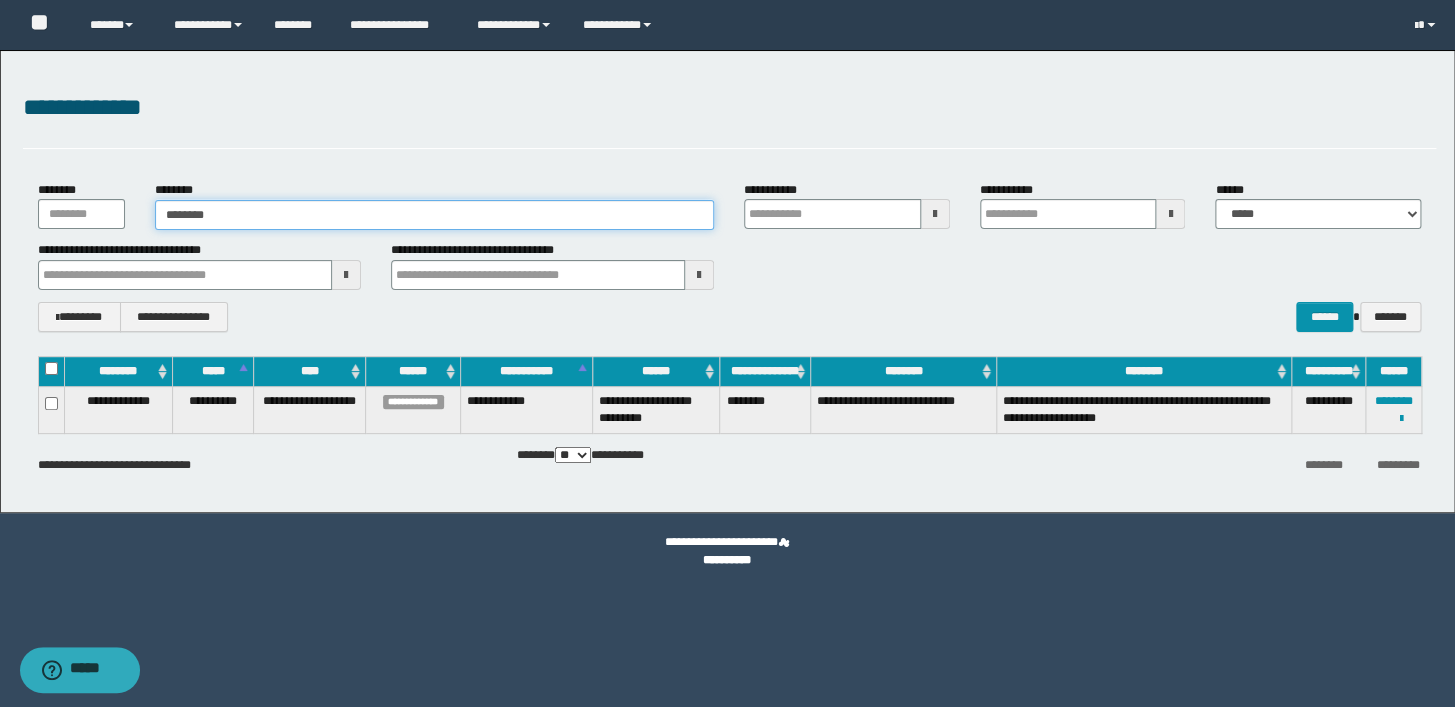type on "********" 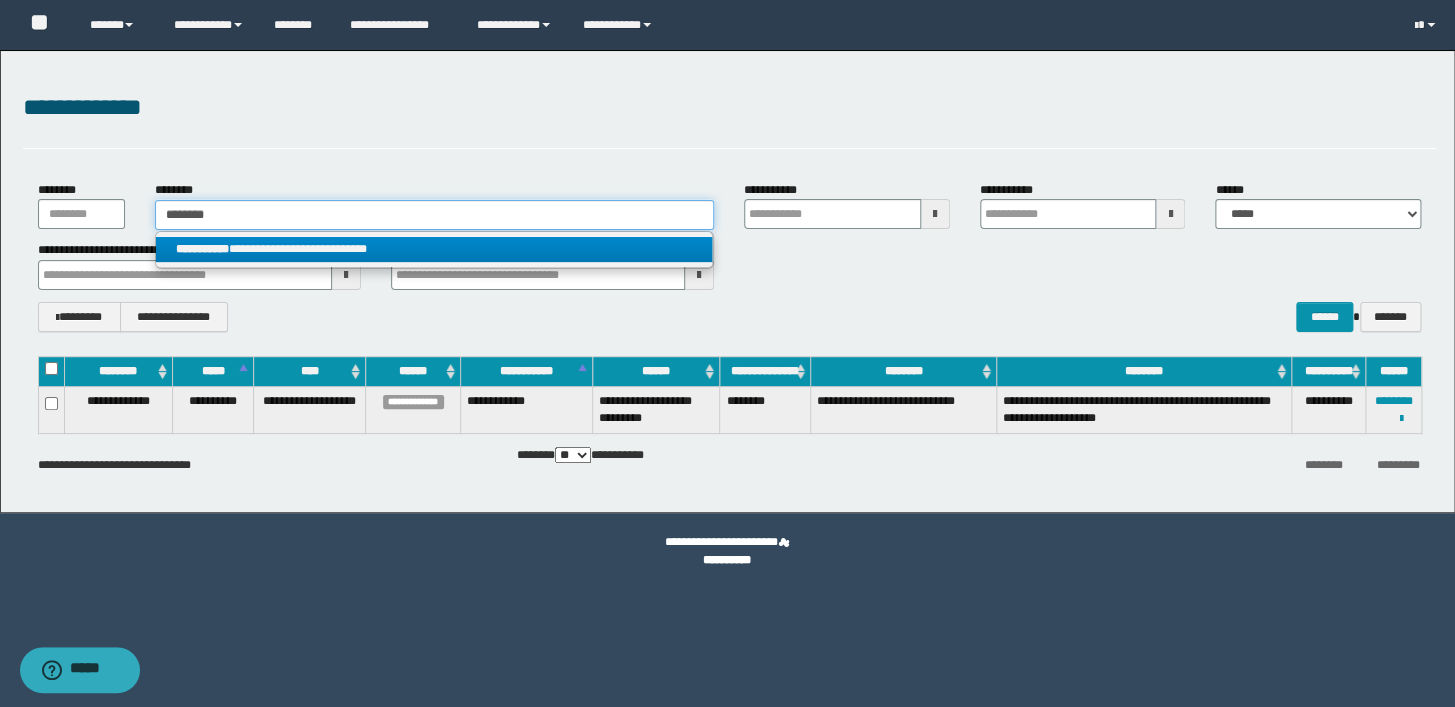 type on "********" 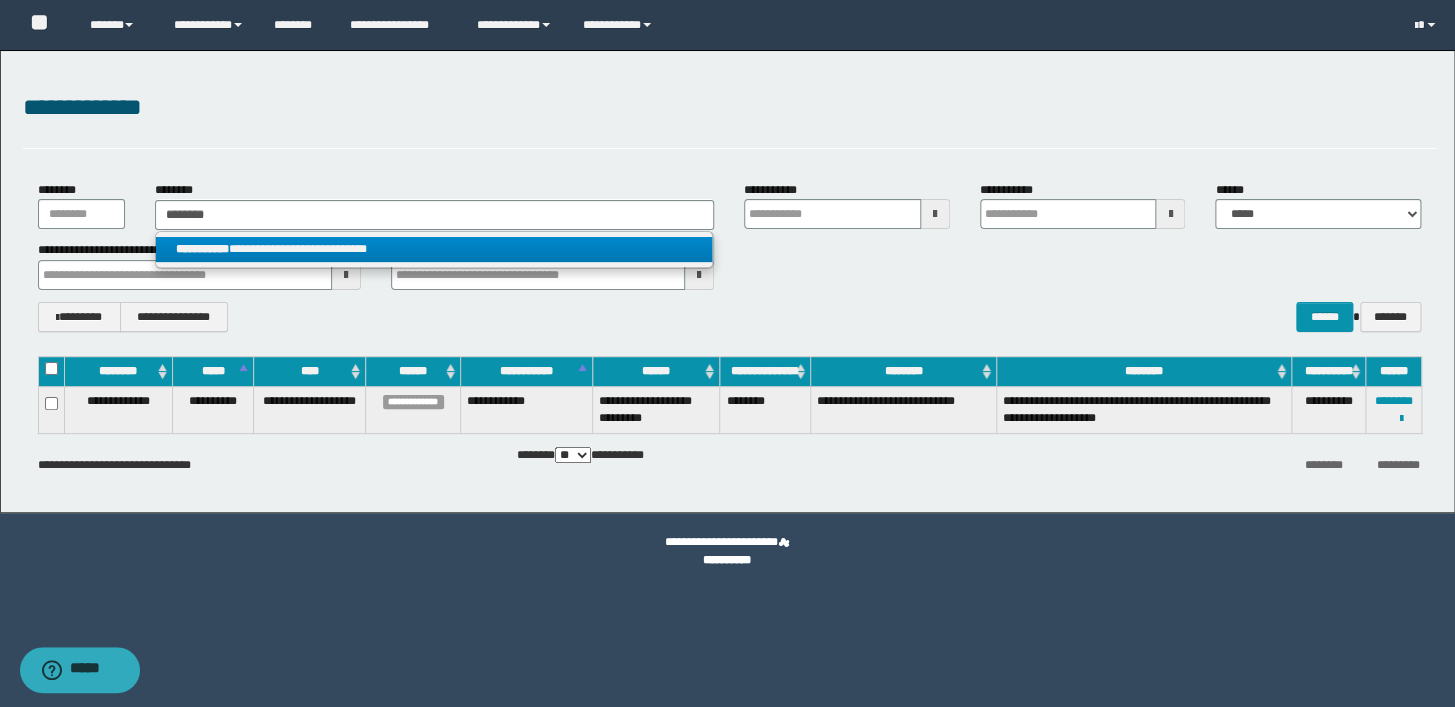 click on "**********" at bounding box center [434, 249] 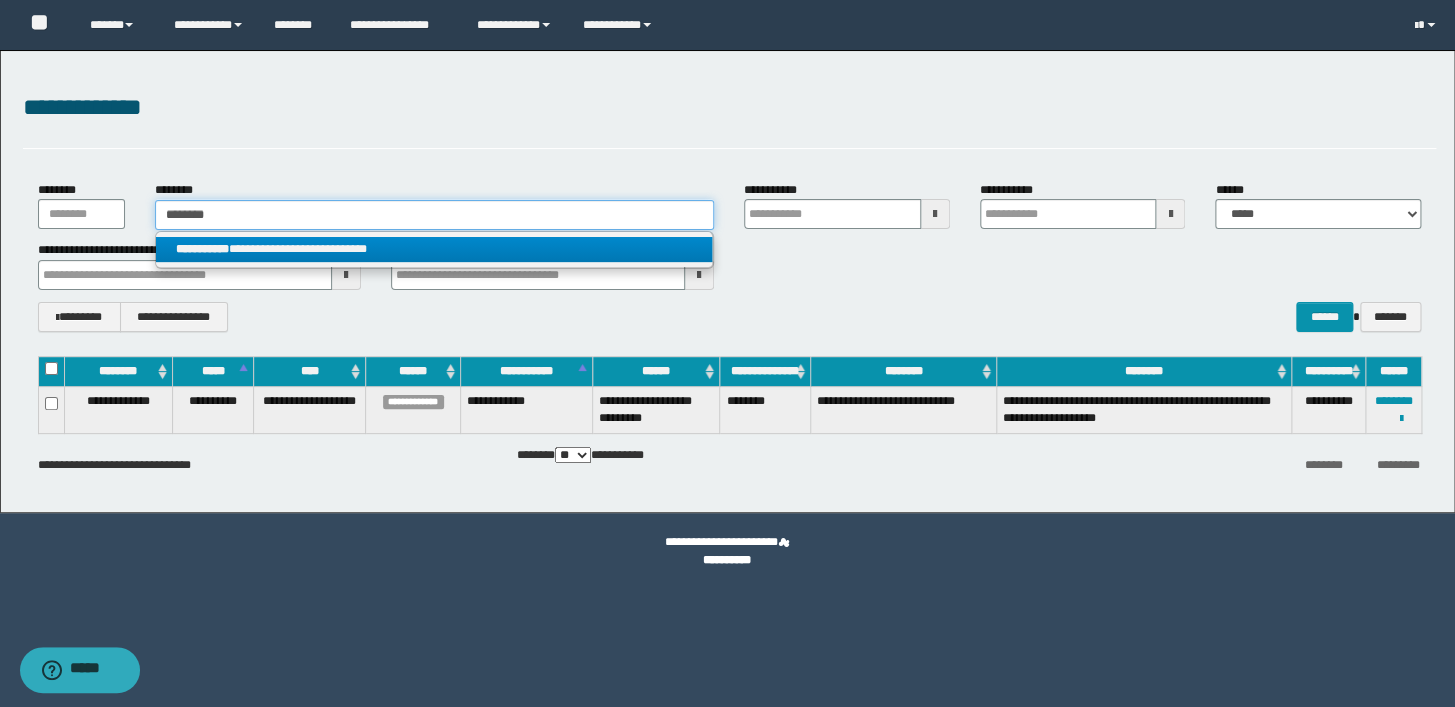 type 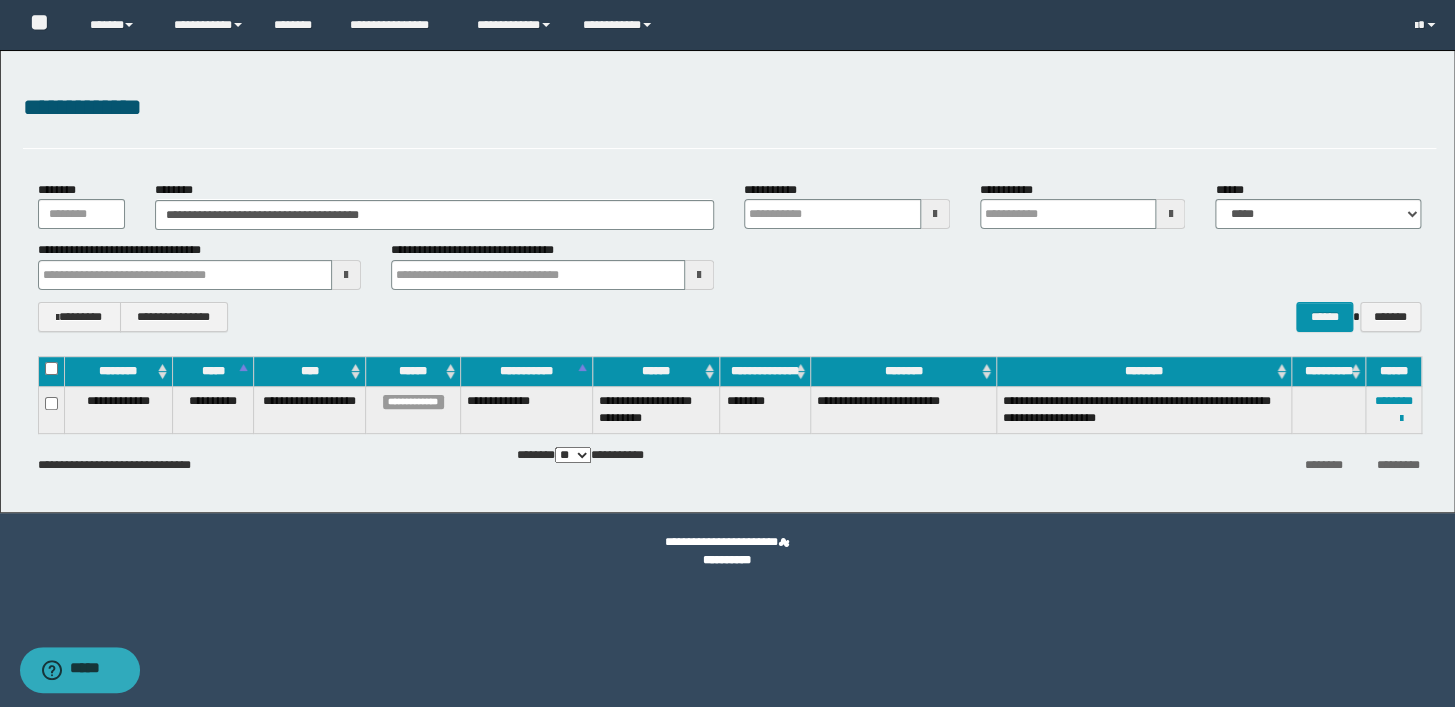 click on "**********" at bounding box center (729, 317) 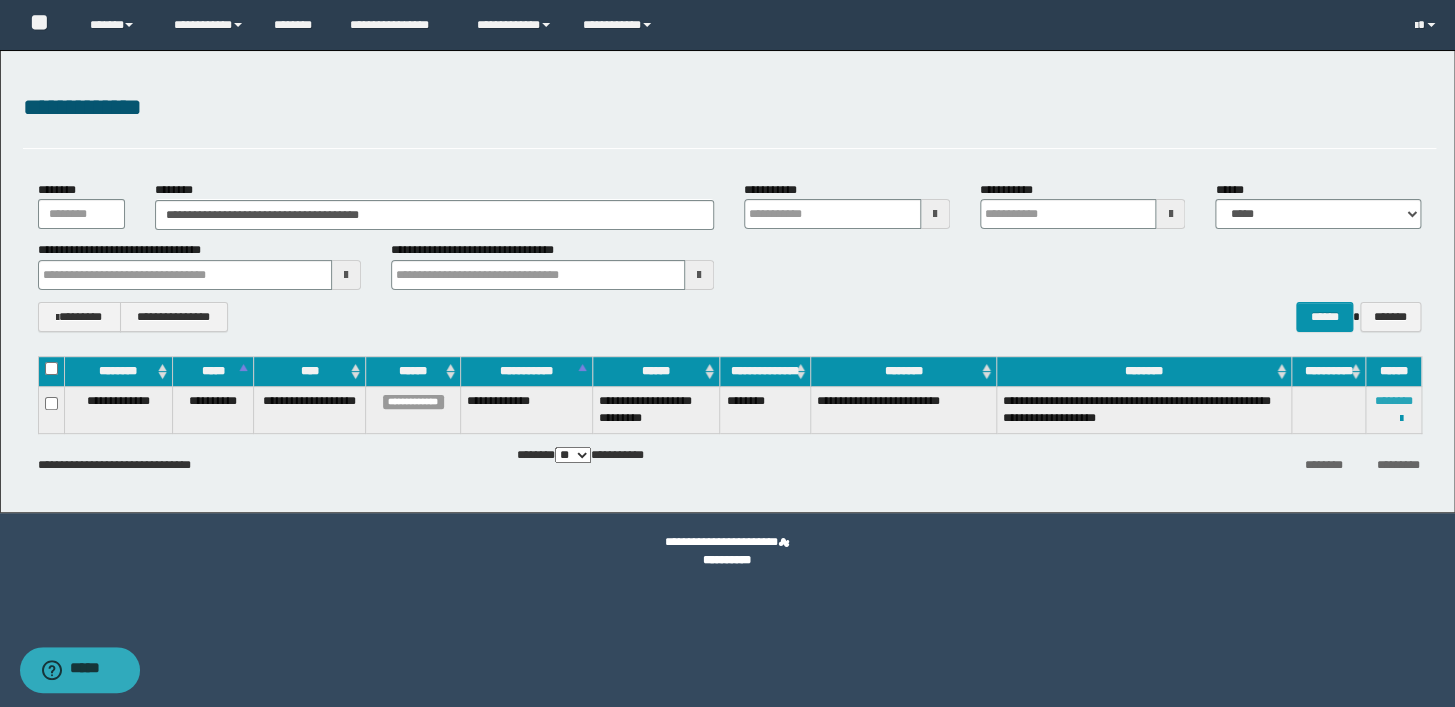 click on "********" at bounding box center (1393, 401) 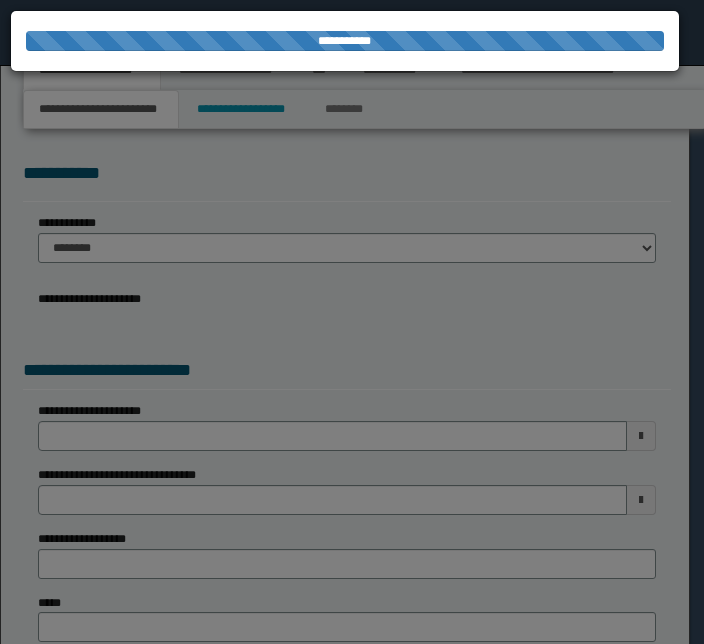 scroll, scrollTop: 0, scrollLeft: 0, axis: both 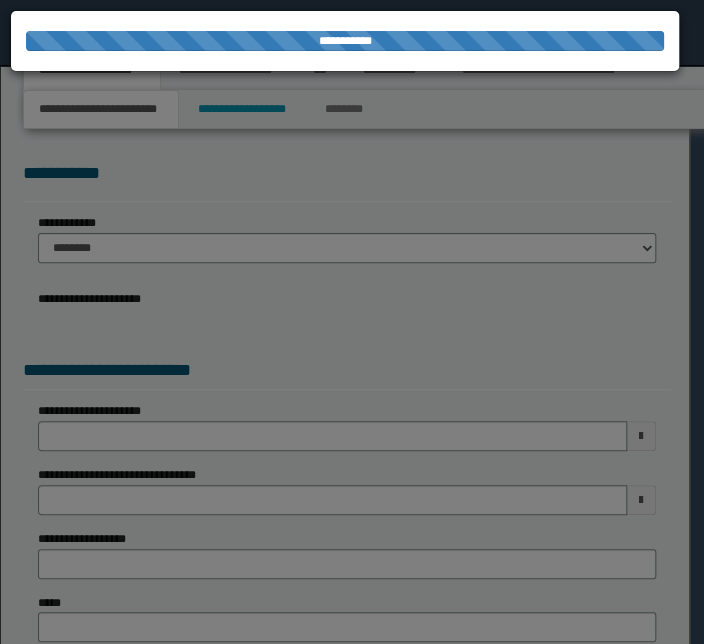 select on "*" 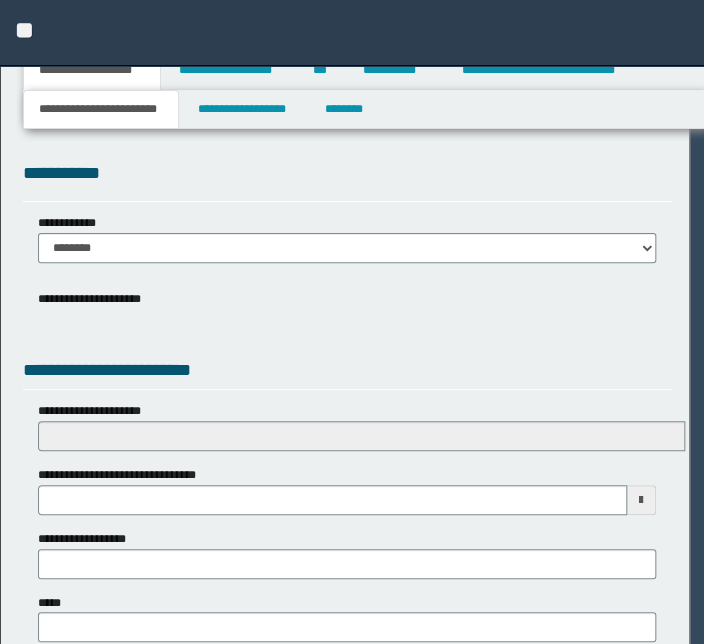 scroll, scrollTop: 0, scrollLeft: 0, axis: both 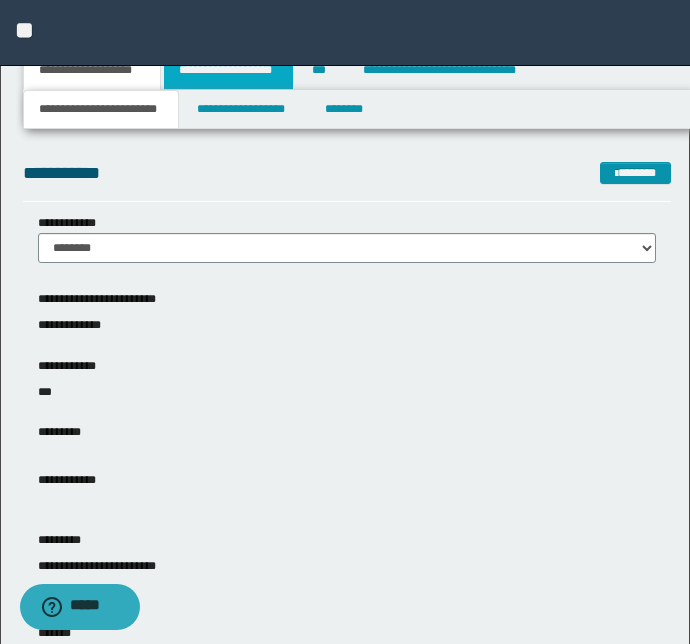 click on "**********" at bounding box center [228, 70] 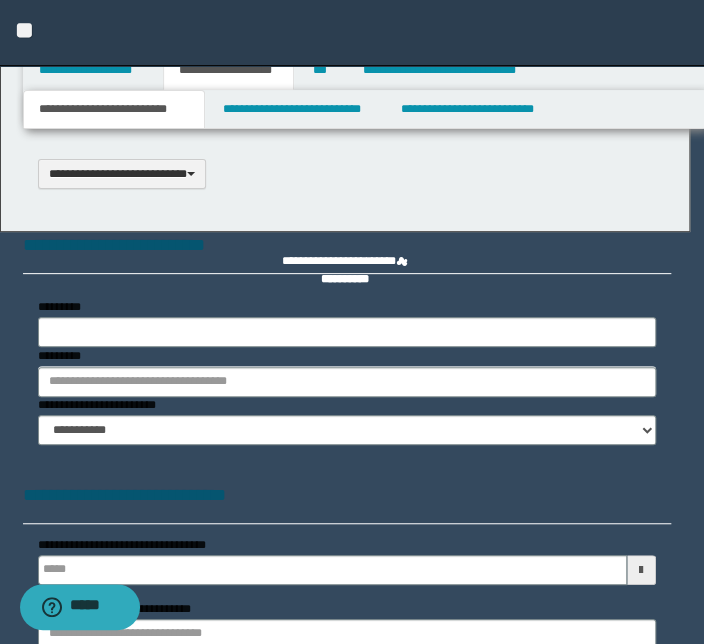 type 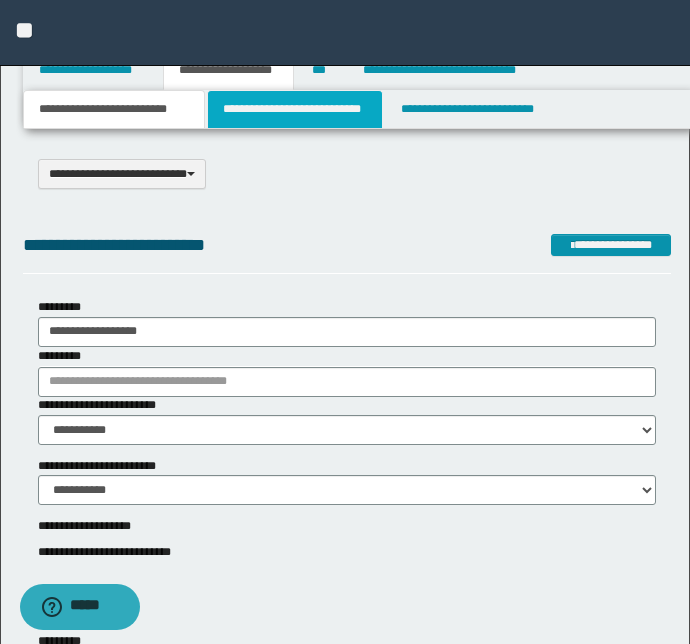 click on "**********" at bounding box center (294, 109) 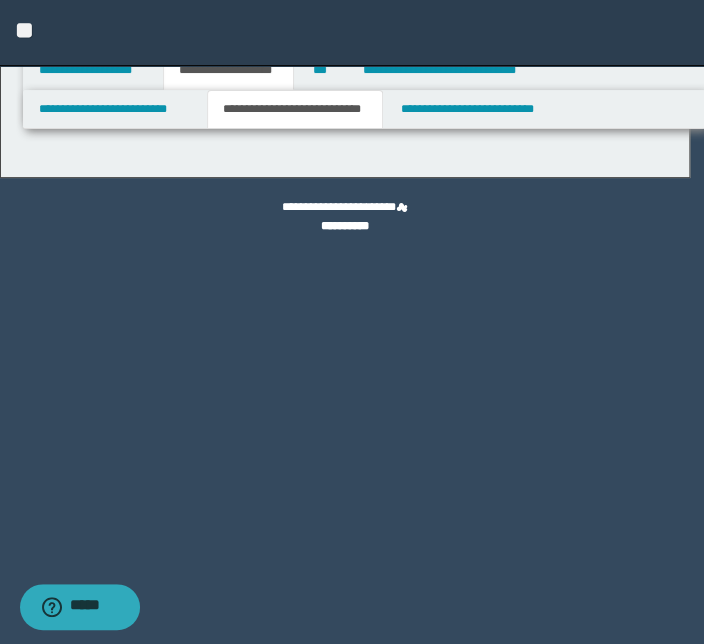 select on "*" 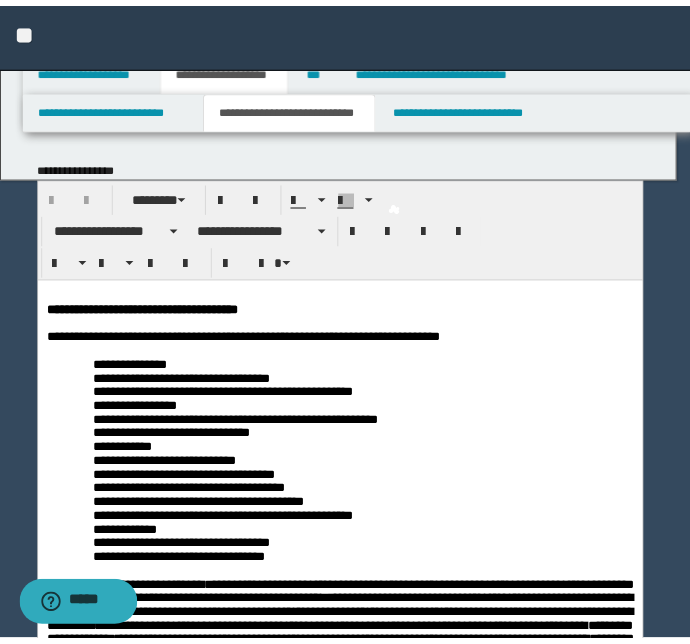 scroll, scrollTop: 0, scrollLeft: 0, axis: both 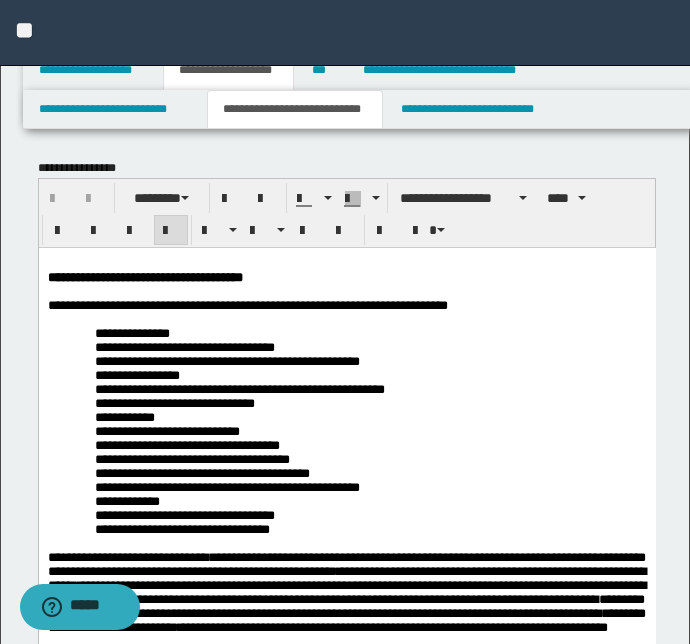 click on "**********" at bounding box center [346, 2112] 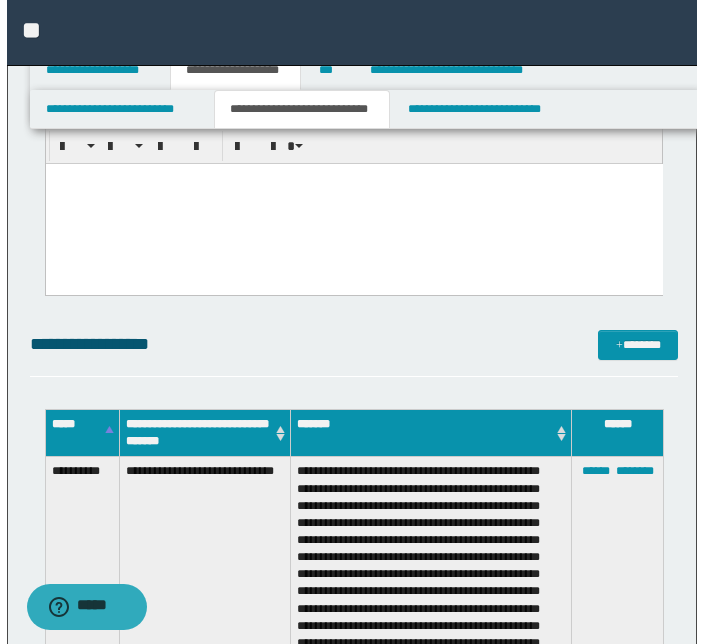 scroll, scrollTop: 4637, scrollLeft: 0, axis: vertical 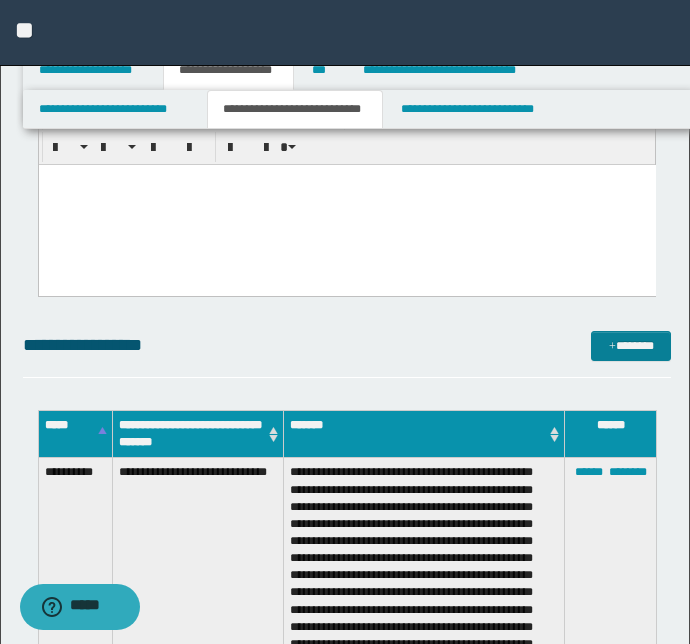 click at bounding box center [612, 347] 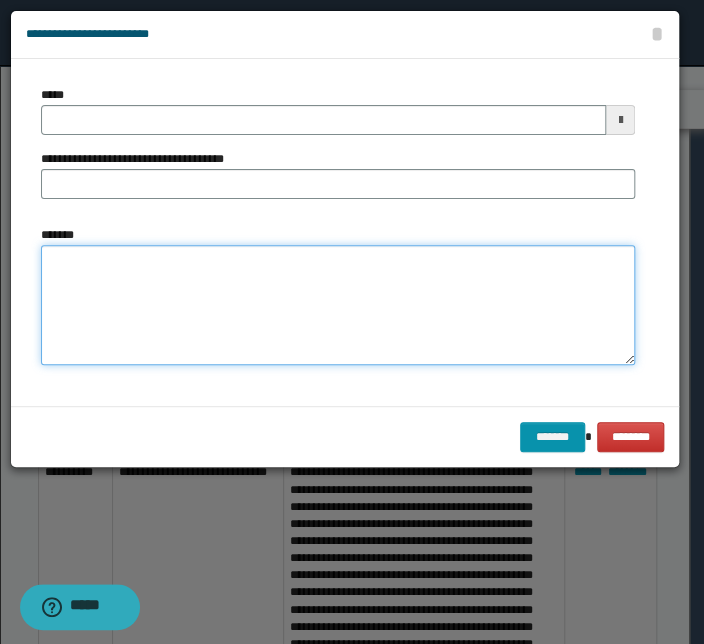 click on "*******" at bounding box center (338, 305) 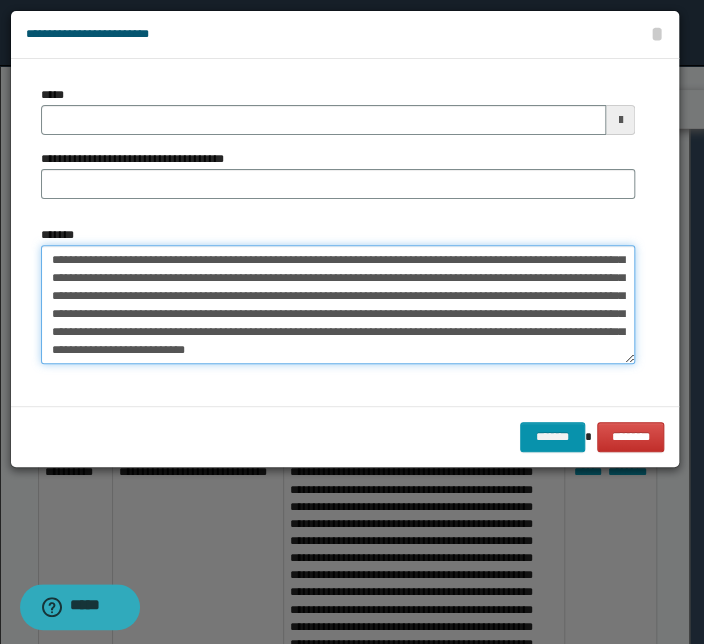 scroll, scrollTop: 0, scrollLeft: 0, axis: both 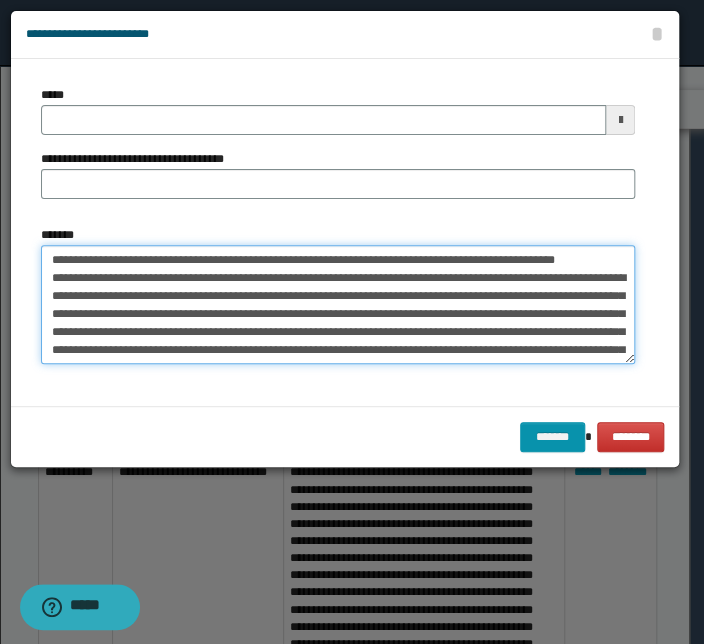 click on "*******" at bounding box center (338, 305) 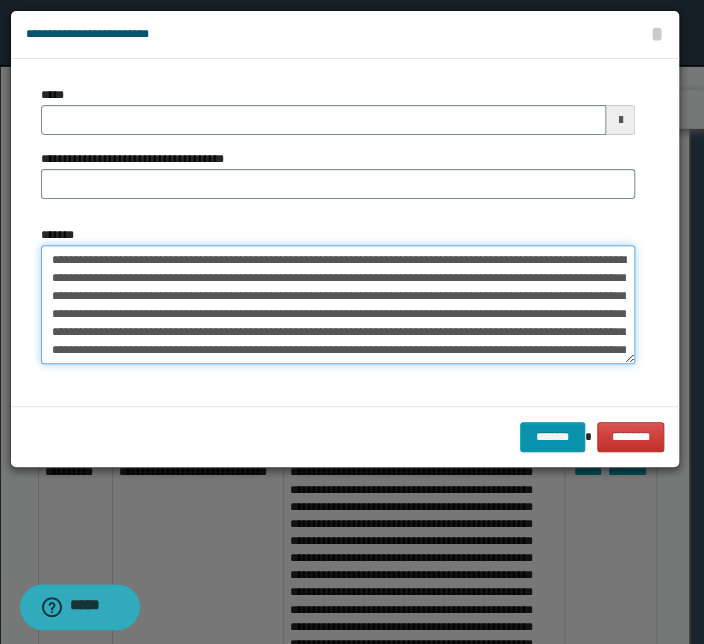 drag, startPoint x: 312, startPoint y: 260, endPoint x: 31, endPoint y: 239, distance: 281.7836 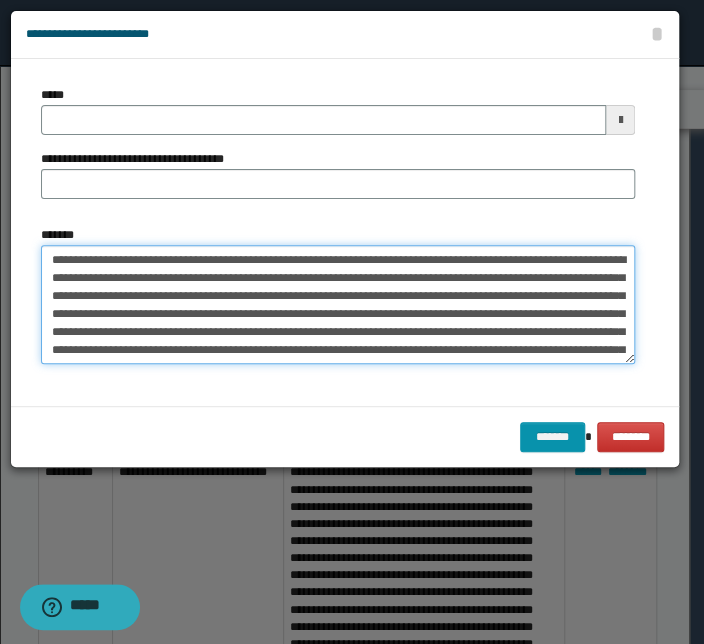 click on "*******" at bounding box center (338, 295) 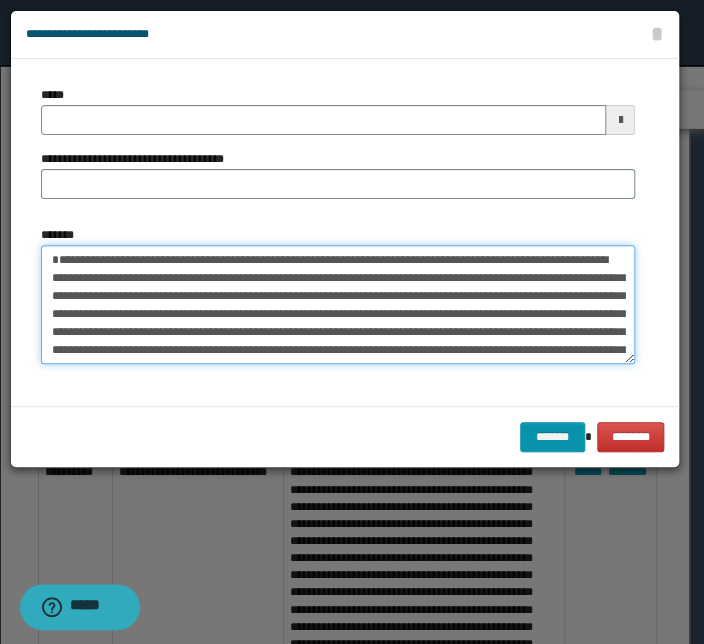 type 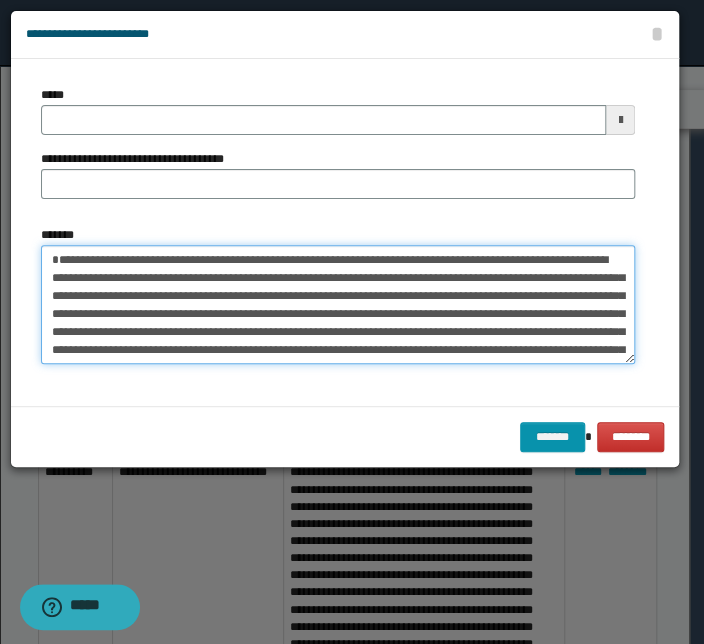 type on "**********" 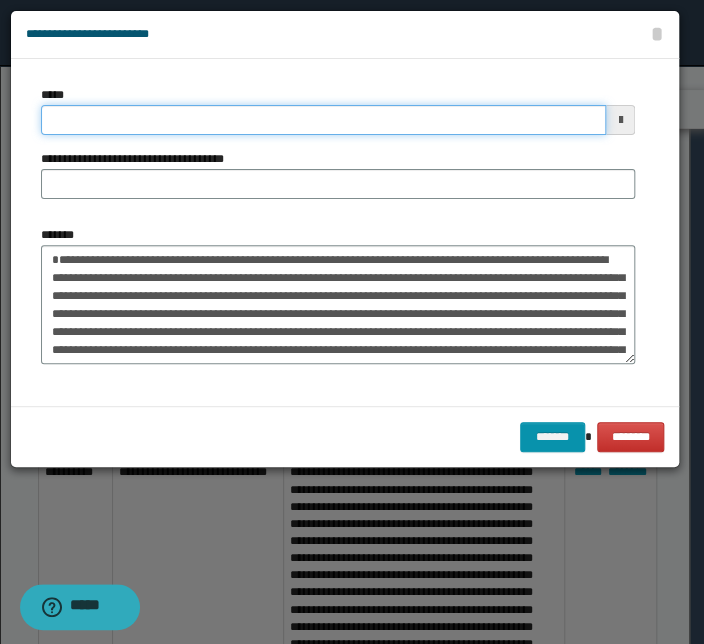 click on "*****" at bounding box center [323, 120] 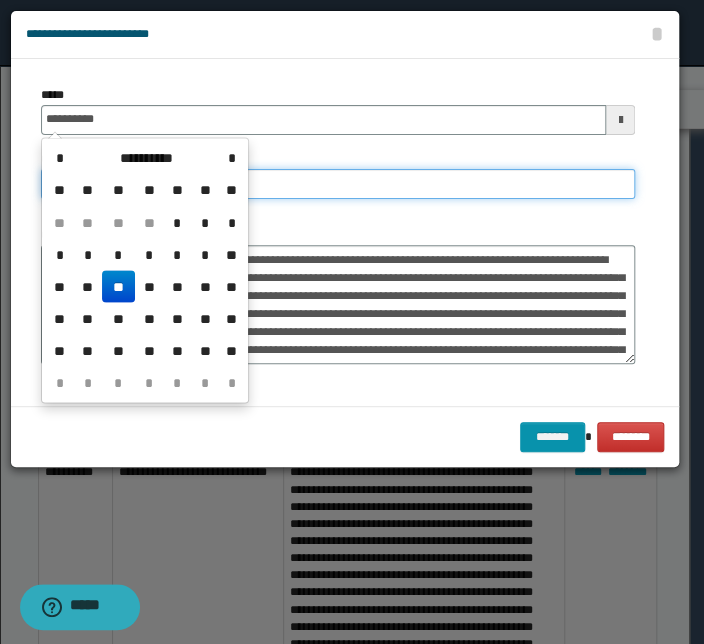 type on "**********" 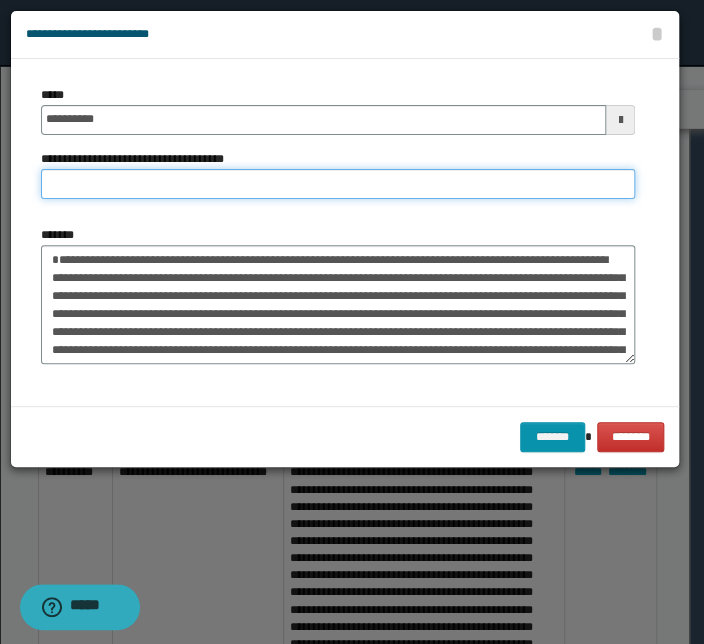 paste on "**********" 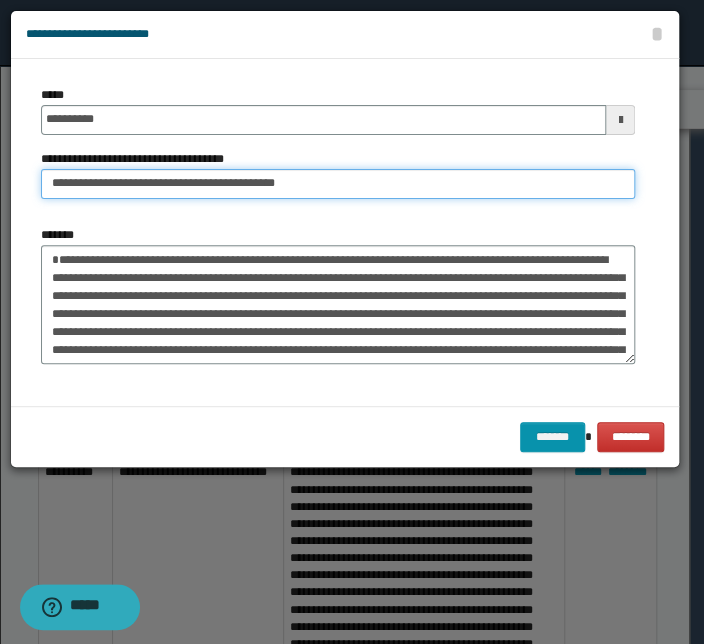 drag, startPoint x: 111, startPoint y: 182, endPoint x: -89, endPoint y: 159, distance: 201.31816 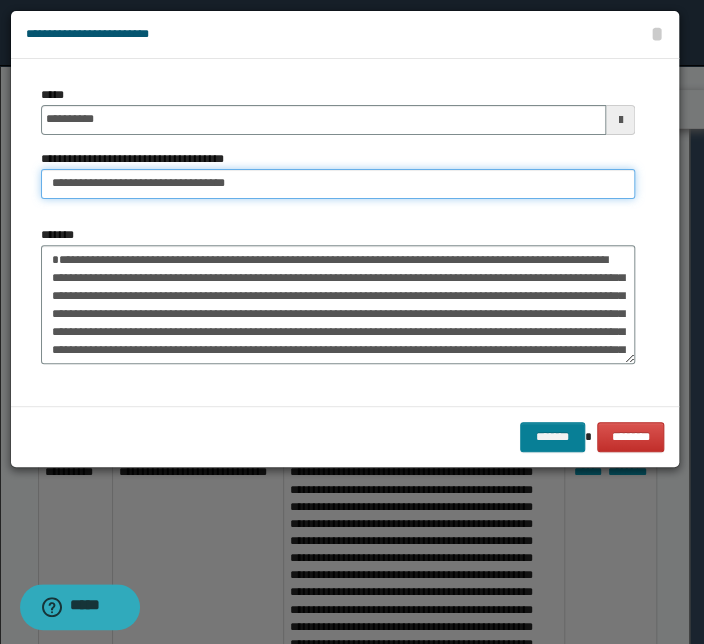 type on "**********" 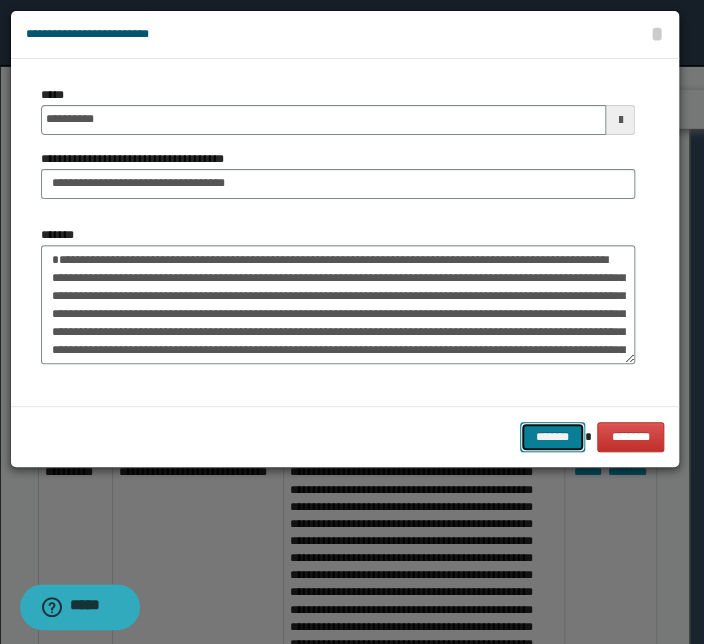 click on "*******" at bounding box center [552, 437] 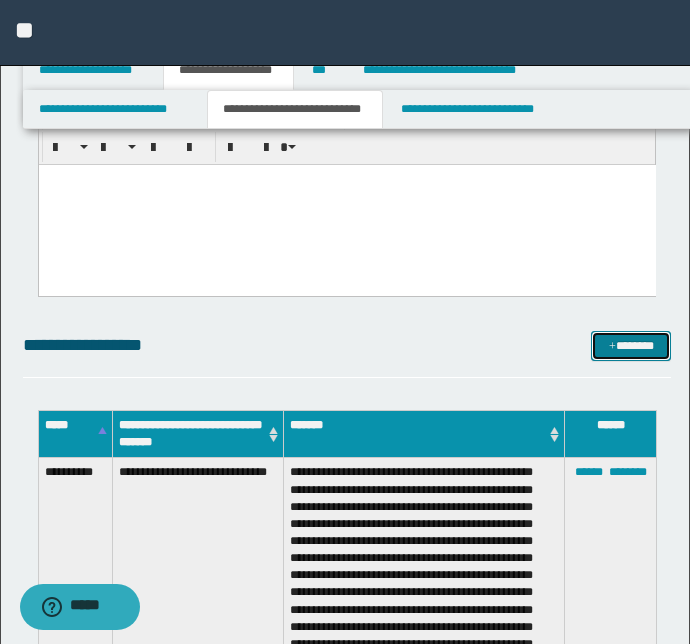 click on "*******" at bounding box center [631, 346] 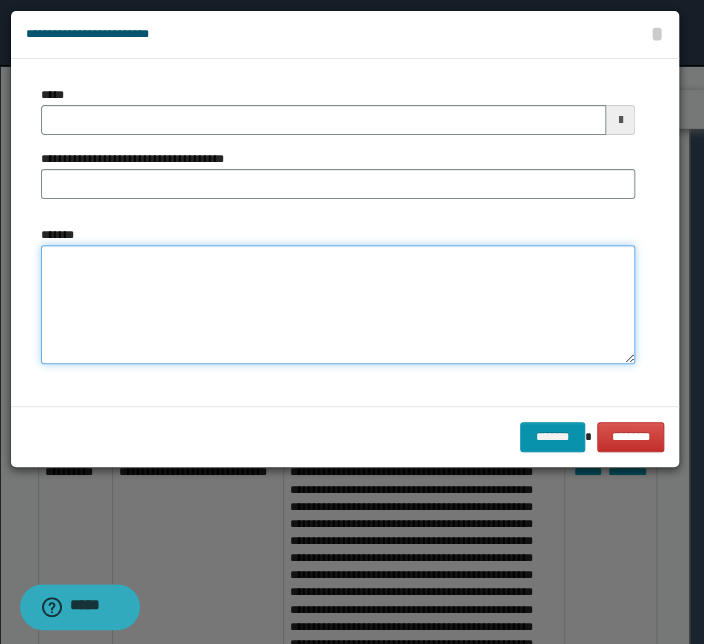 click on "*******" at bounding box center (338, 305) 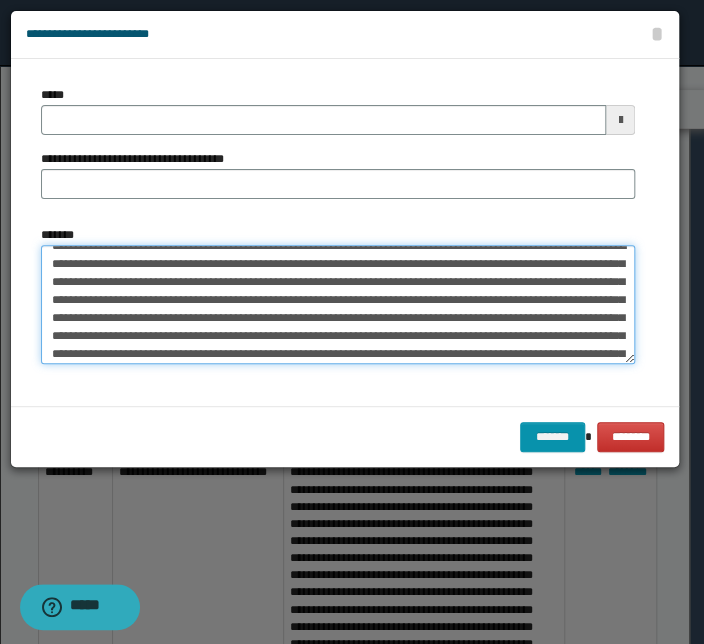 scroll, scrollTop: 0, scrollLeft: 0, axis: both 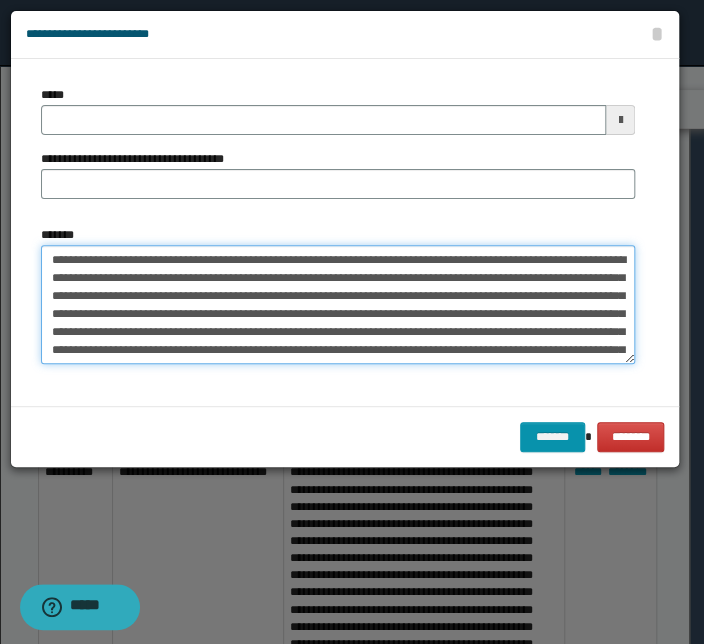 drag, startPoint x: 281, startPoint y: 260, endPoint x: -3, endPoint y: 252, distance: 284.11264 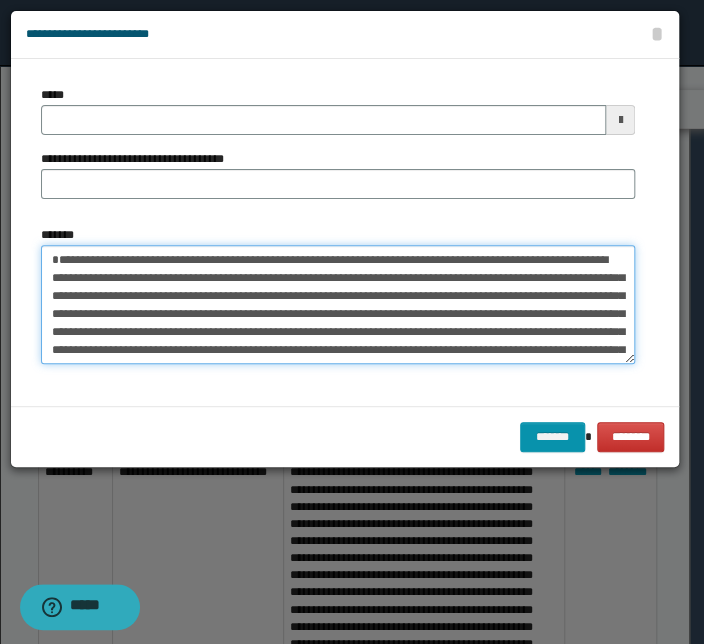 type 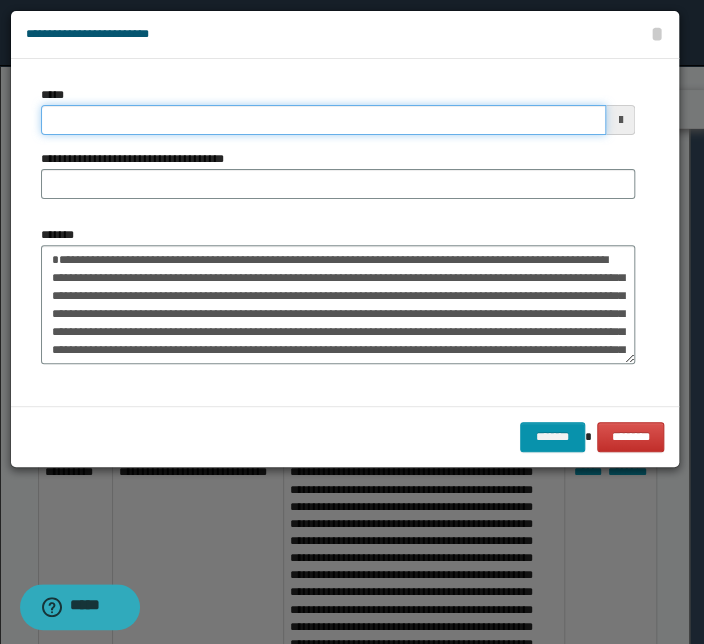 click on "*****" at bounding box center [323, 120] 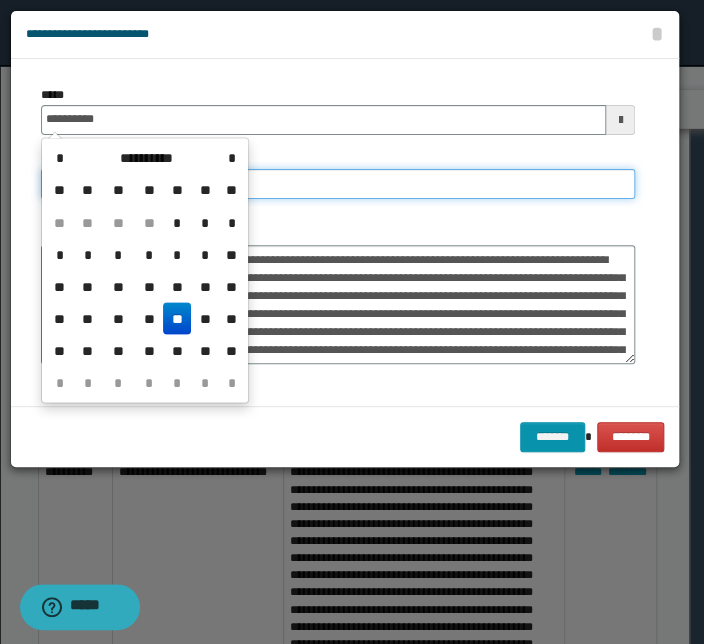 type on "**********" 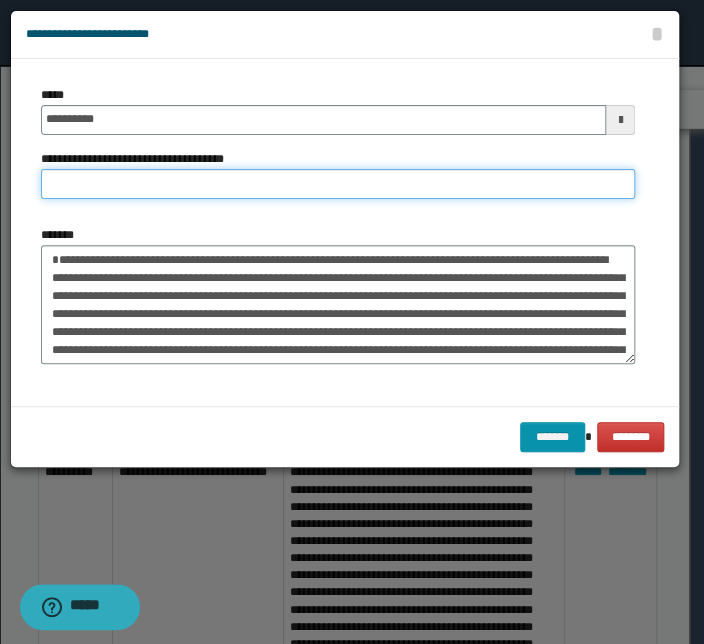 click on "**********" at bounding box center (338, 184) 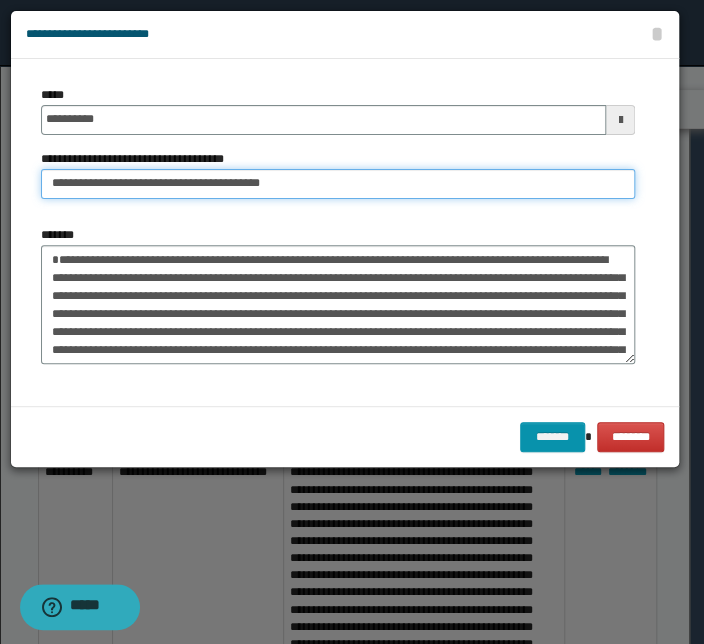 drag, startPoint x: 114, startPoint y: 183, endPoint x: -159, endPoint y: 160, distance: 273.96716 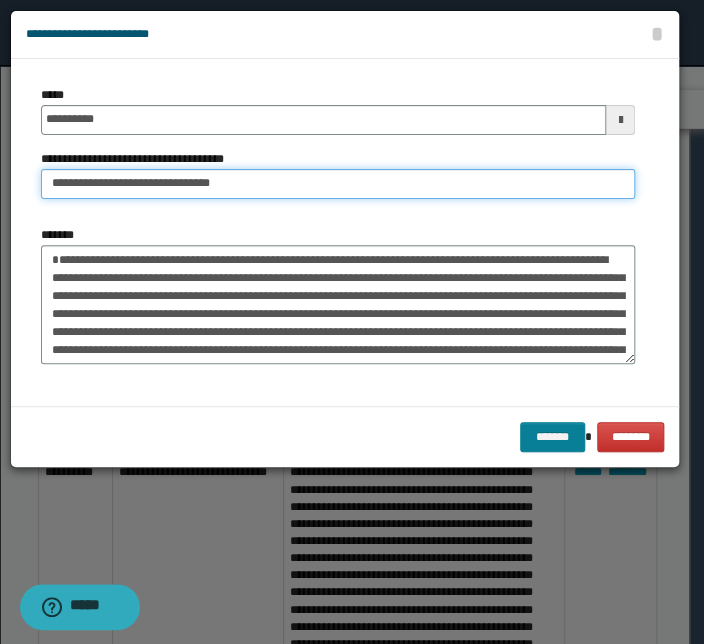 type on "**********" 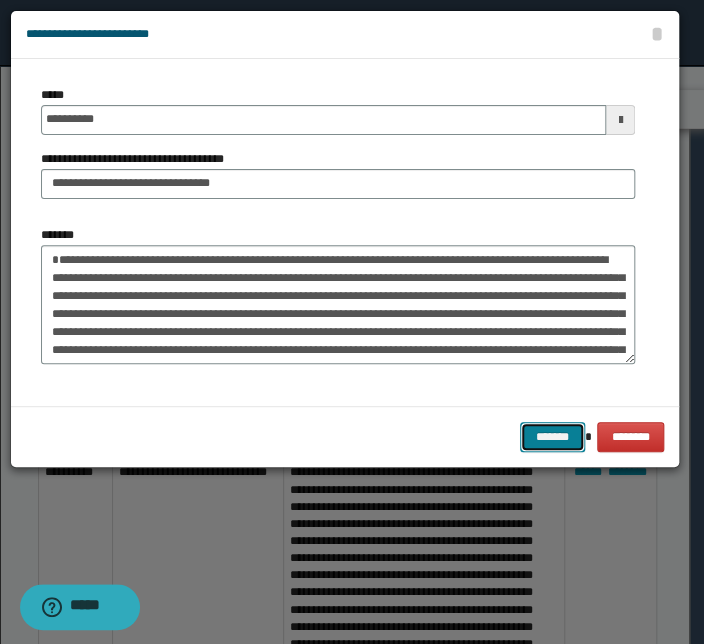 click on "*******" at bounding box center [552, 437] 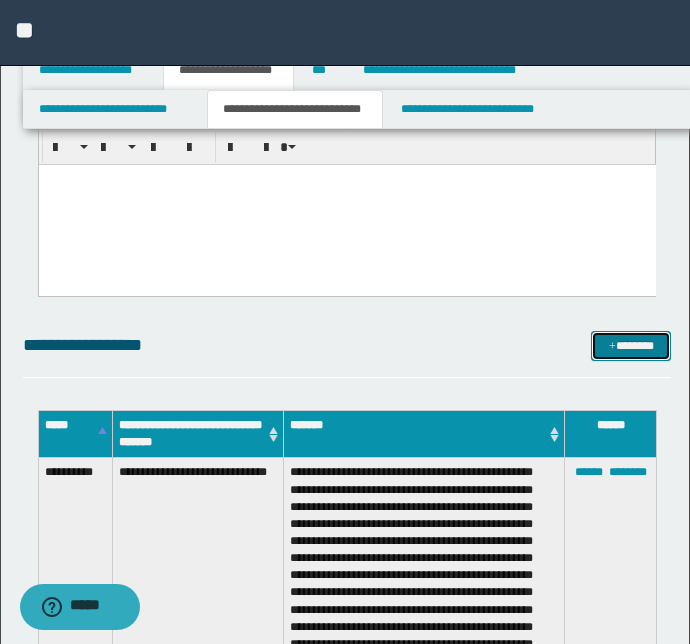click on "*******" at bounding box center [631, 346] 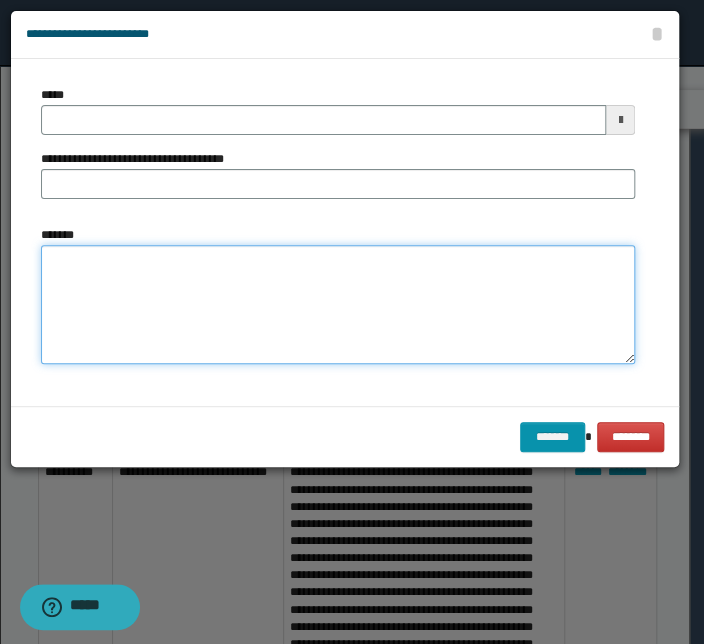 click on "*******" at bounding box center [338, 305] 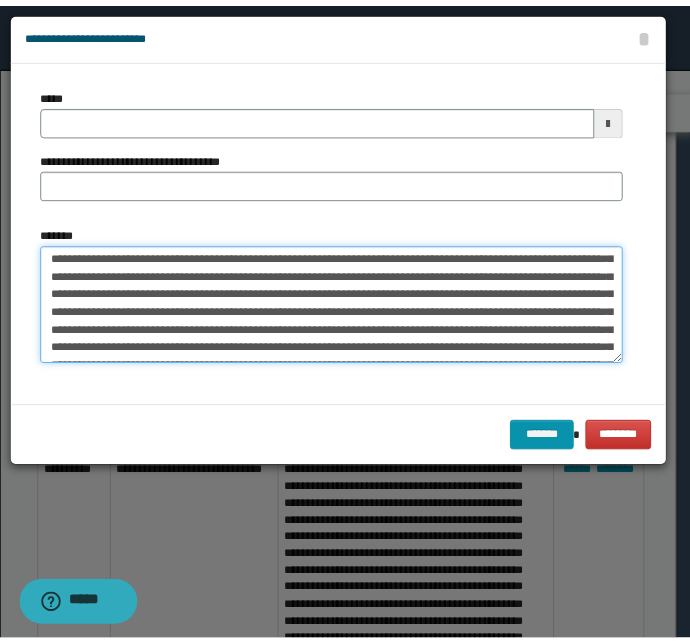 scroll, scrollTop: 0, scrollLeft: 0, axis: both 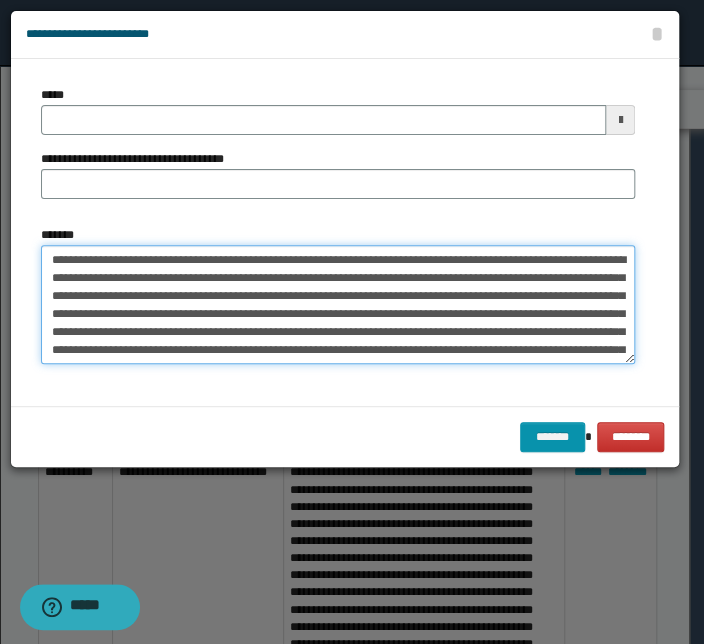 drag, startPoint x: 316, startPoint y: 259, endPoint x: 9, endPoint y: 242, distance: 307.47034 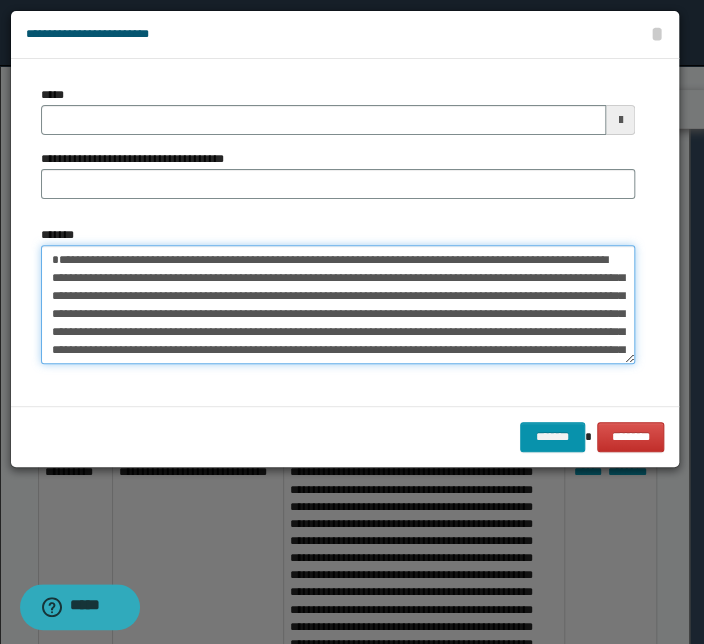type 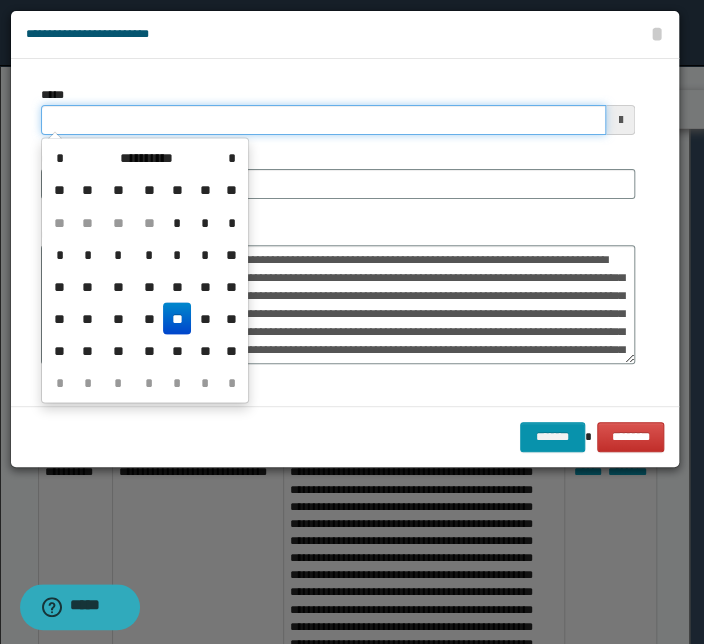 click on "*****" at bounding box center (323, 120) 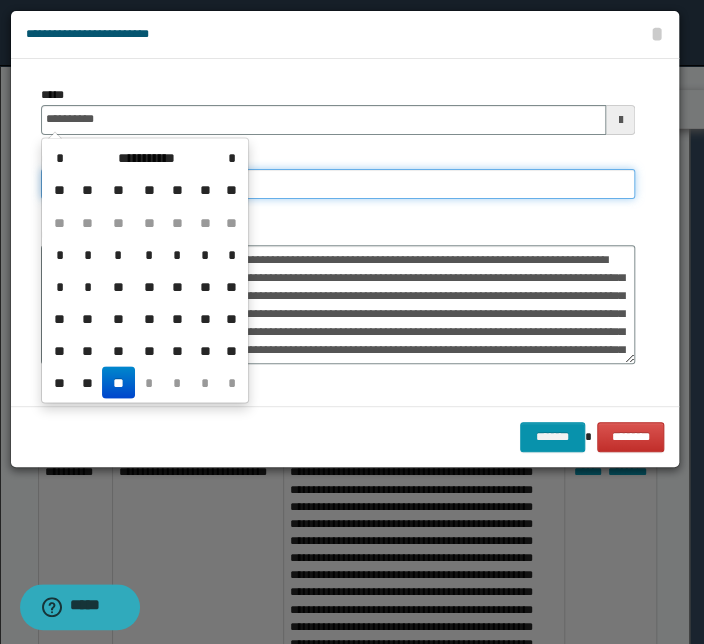 type on "**********" 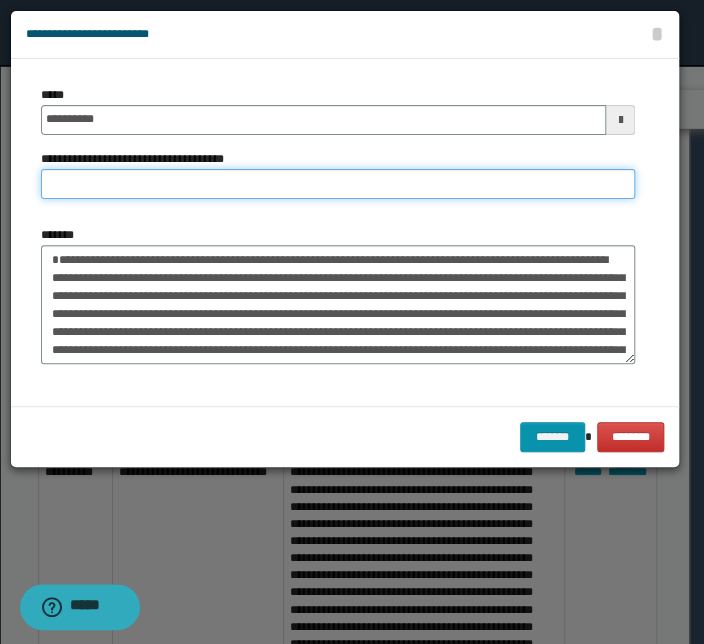 paste on "**********" 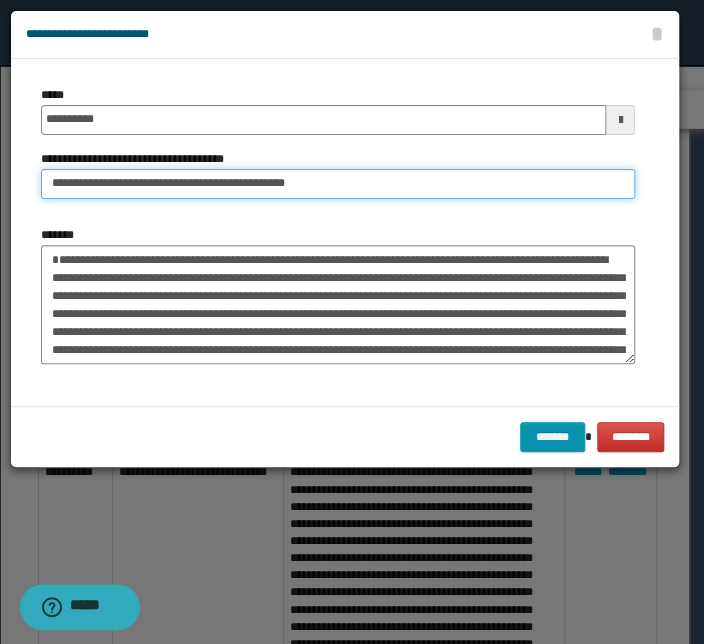 drag, startPoint x: 113, startPoint y: 187, endPoint x: -32, endPoint y: 181, distance: 145.12408 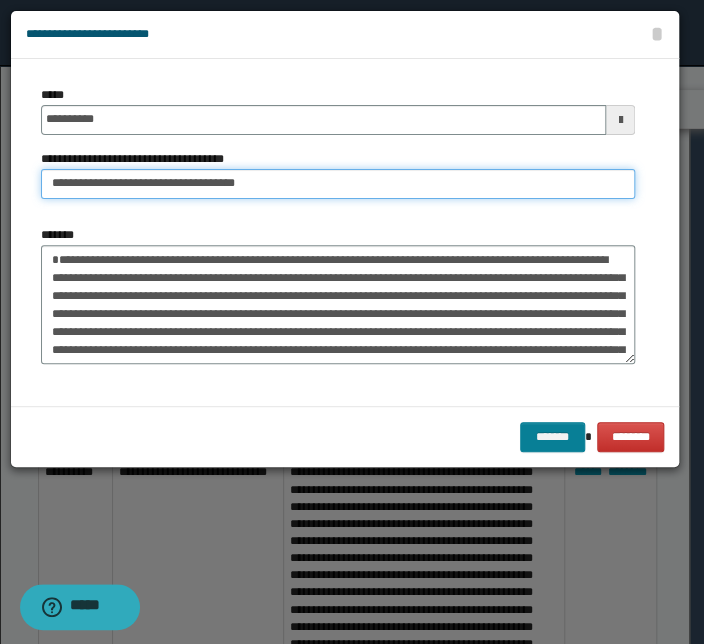 type on "**********" 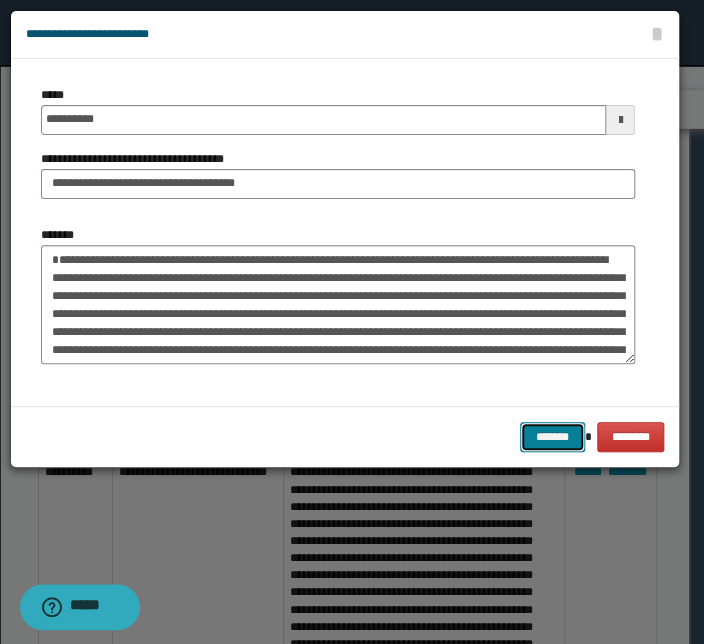 click on "*******" at bounding box center [552, 437] 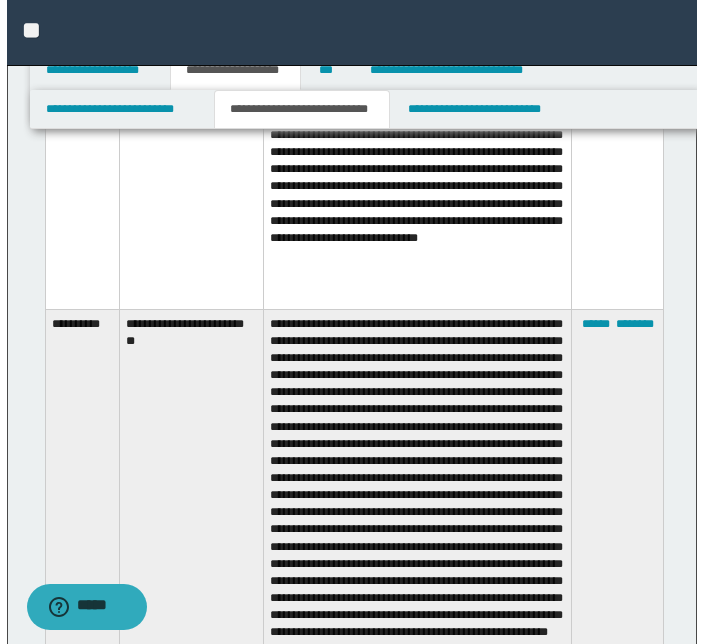 scroll, scrollTop: 22720, scrollLeft: 0, axis: vertical 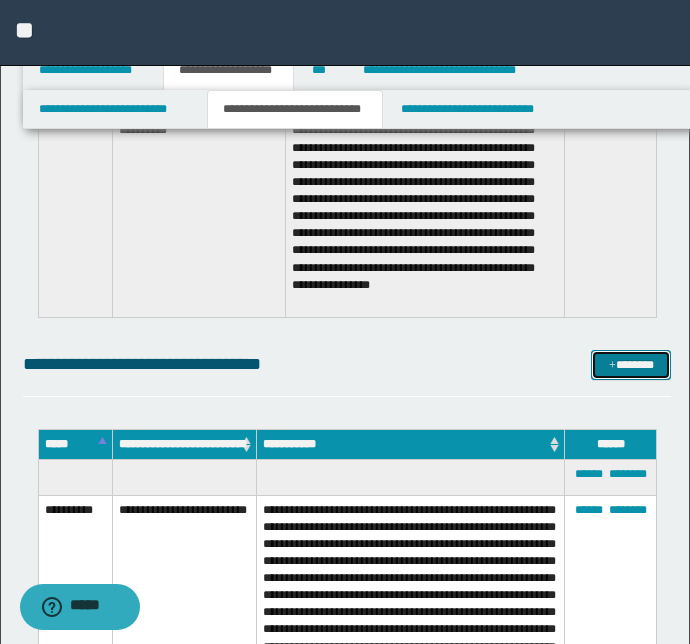 click on "*******" at bounding box center (631, 365) 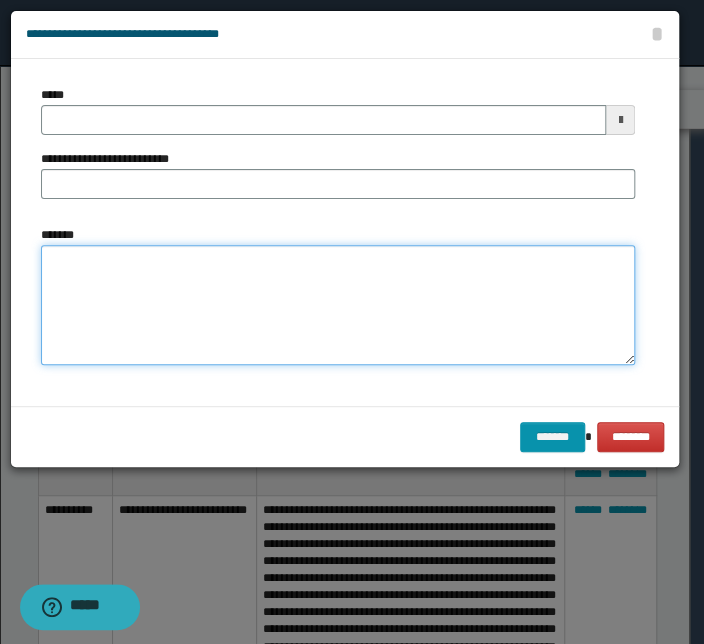 click on "*******" at bounding box center (338, 305) 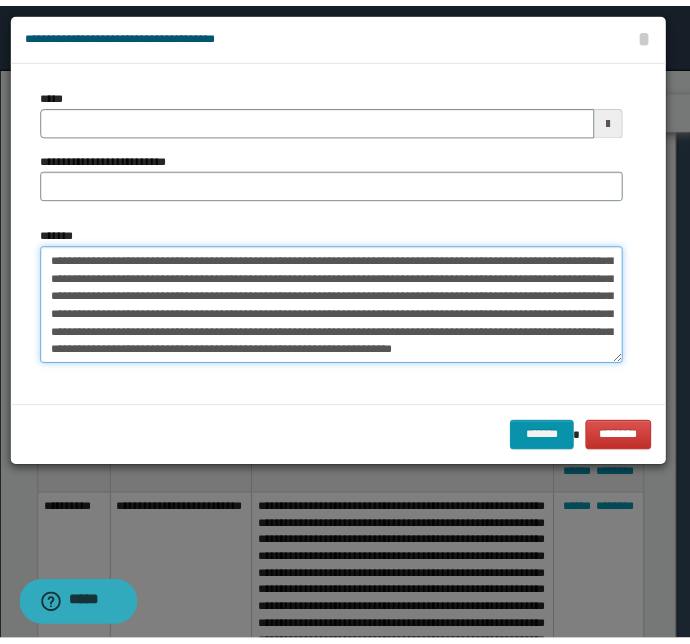 scroll, scrollTop: 0, scrollLeft: 0, axis: both 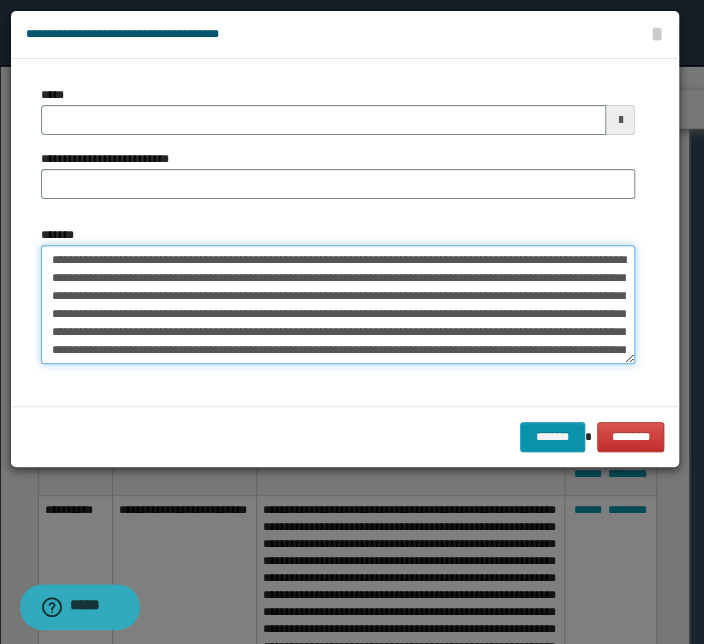 drag, startPoint x: 264, startPoint y: 259, endPoint x: 27, endPoint y: 249, distance: 237.21088 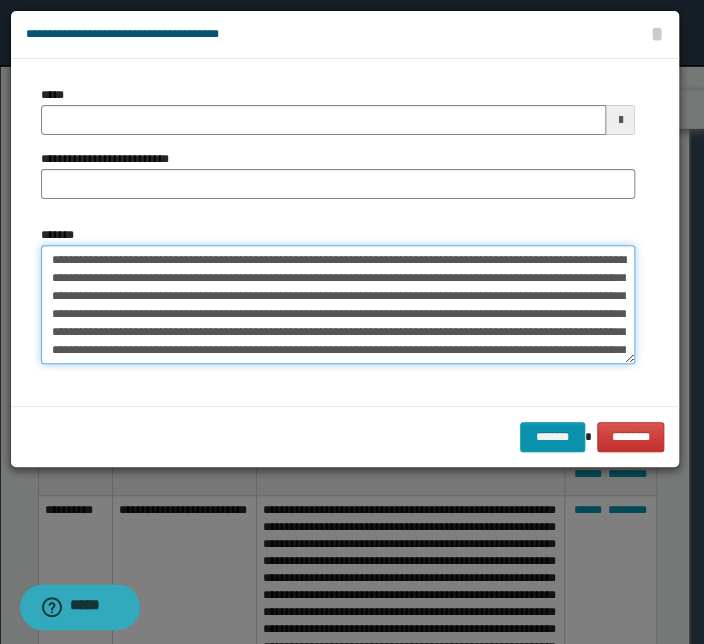 type 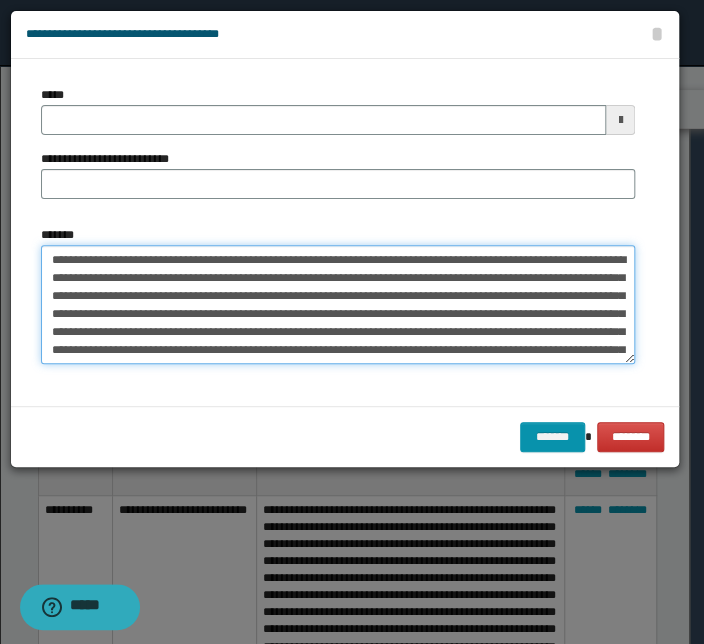 type on "**********" 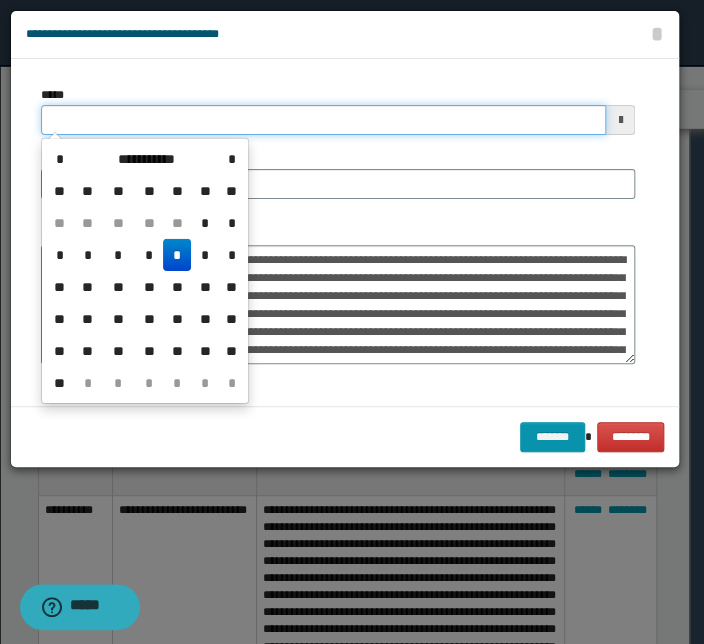 click on "*****" at bounding box center (323, 120) 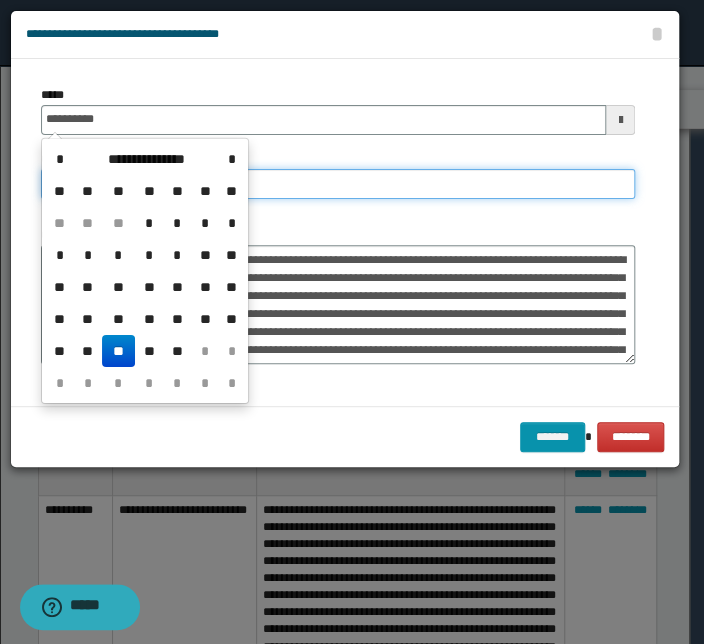 type on "**********" 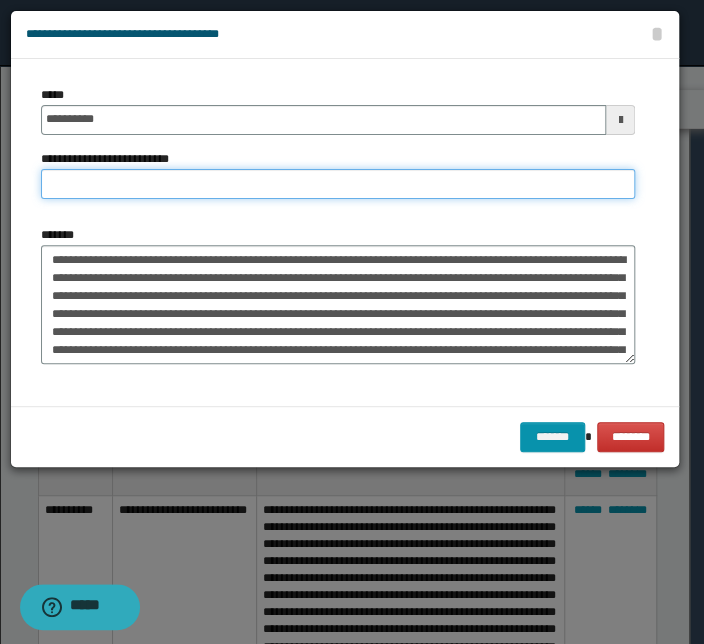 paste on "**********" 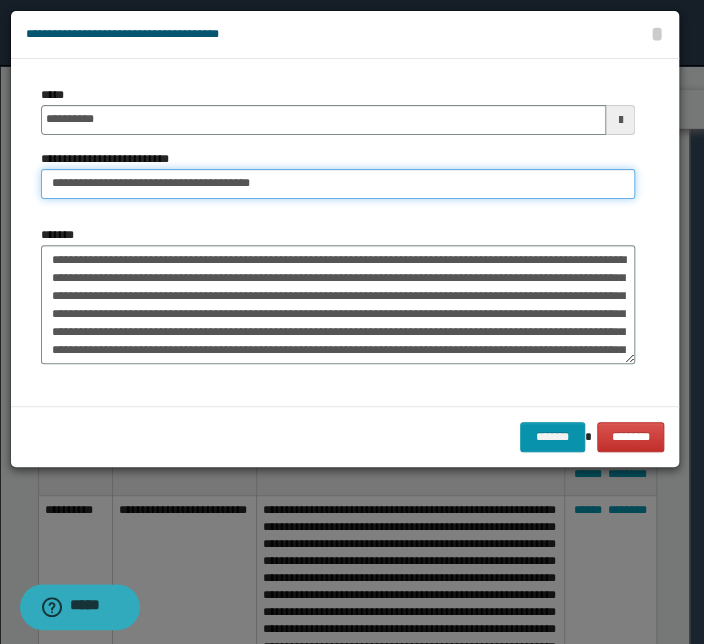 drag, startPoint x: 115, startPoint y: 185, endPoint x: -88, endPoint y: 172, distance: 203.41583 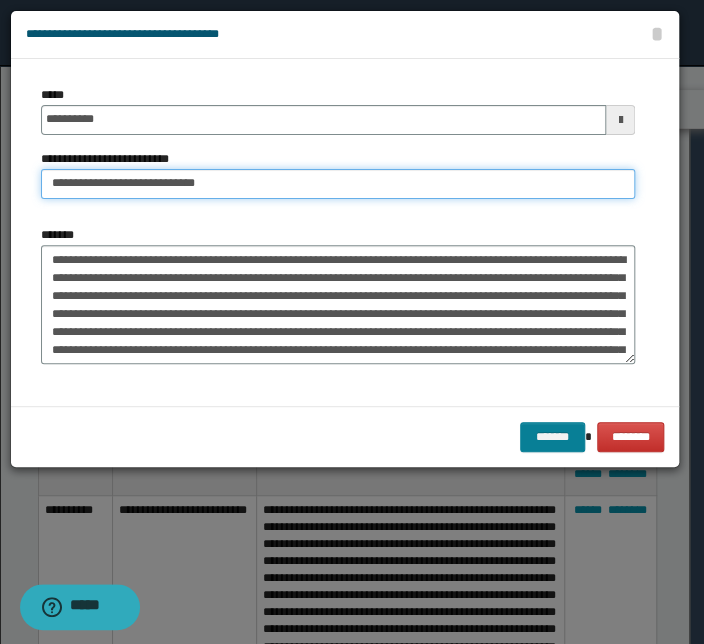 type on "**********" 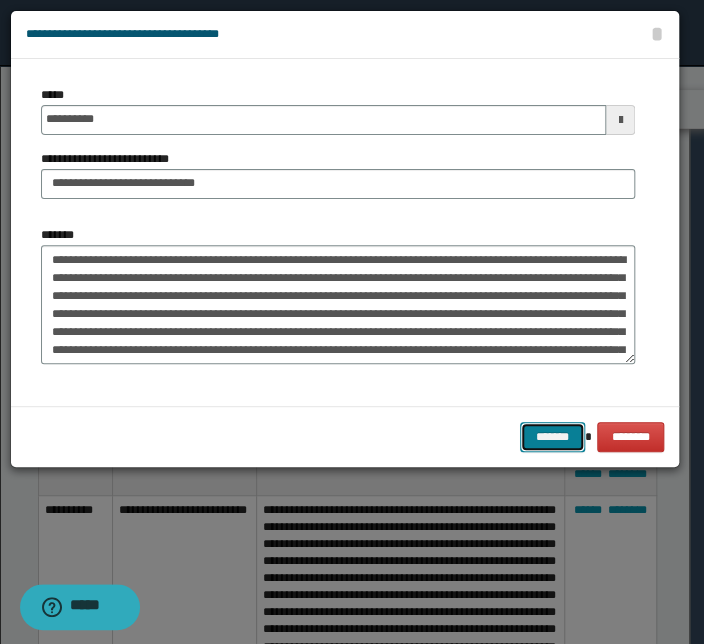 click on "*******" at bounding box center (552, 437) 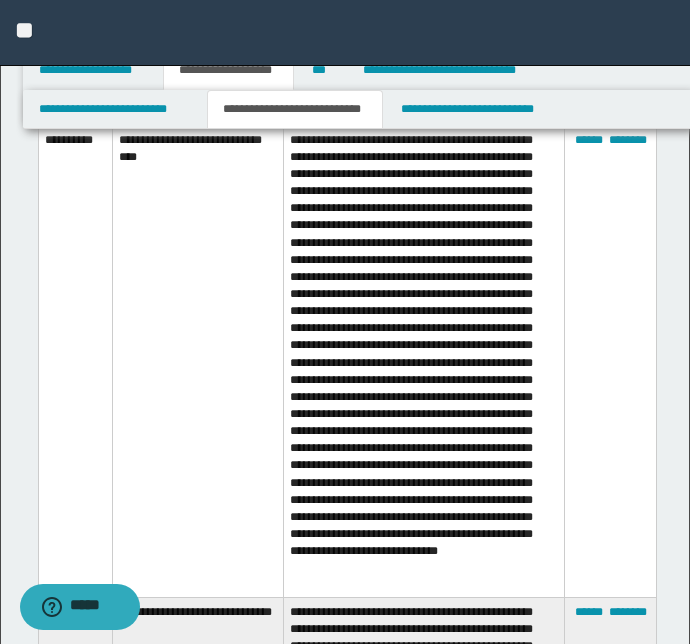 scroll, scrollTop: 9882, scrollLeft: 0, axis: vertical 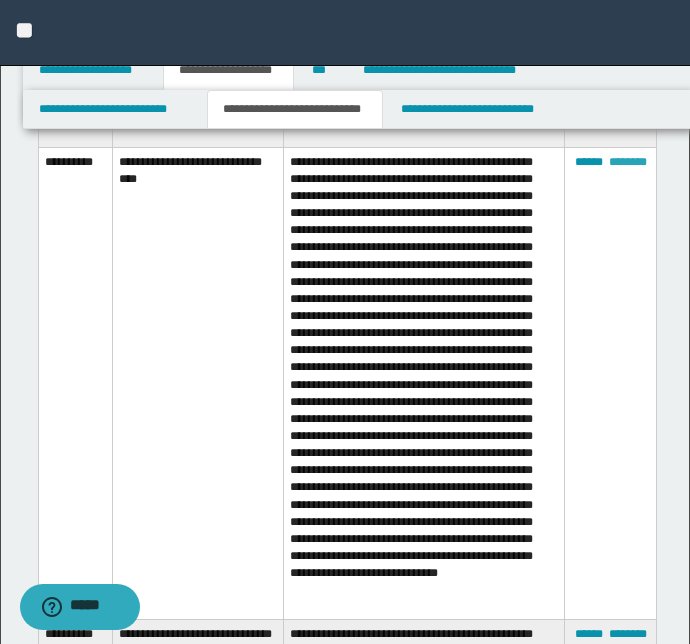 click on "********" at bounding box center [628, 162] 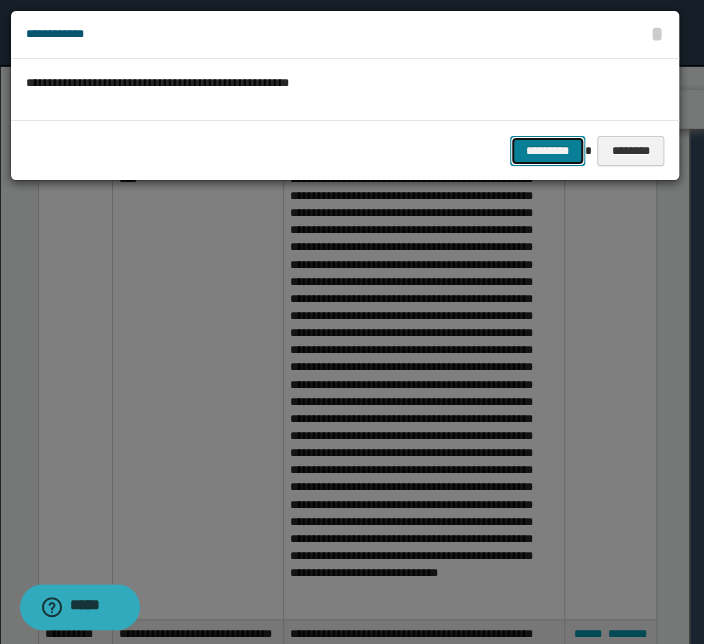 click on "*********" at bounding box center (547, 151) 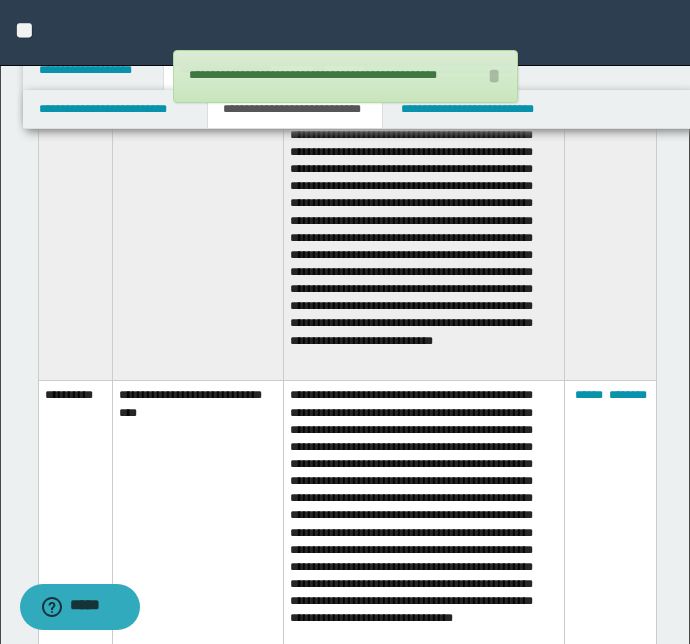 scroll, scrollTop: 8882, scrollLeft: 0, axis: vertical 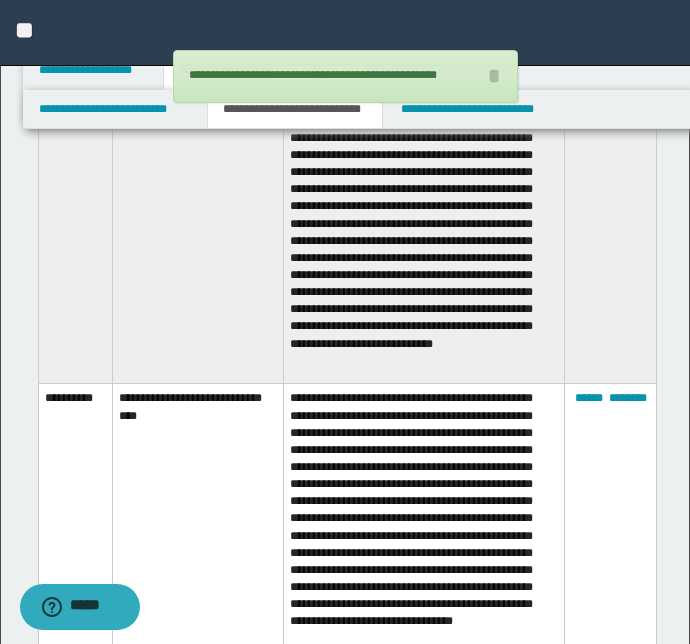 click on "**********" at bounding box center [197, 193] 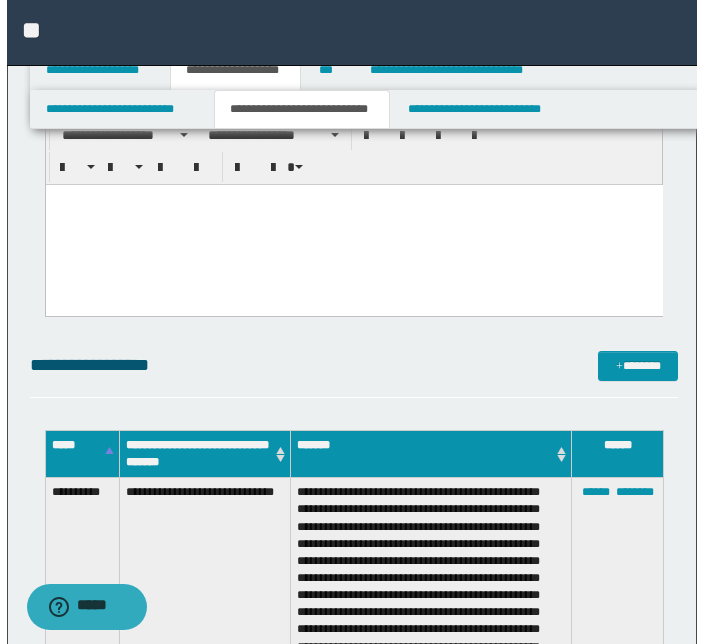 scroll, scrollTop: 4653, scrollLeft: 0, axis: vertical 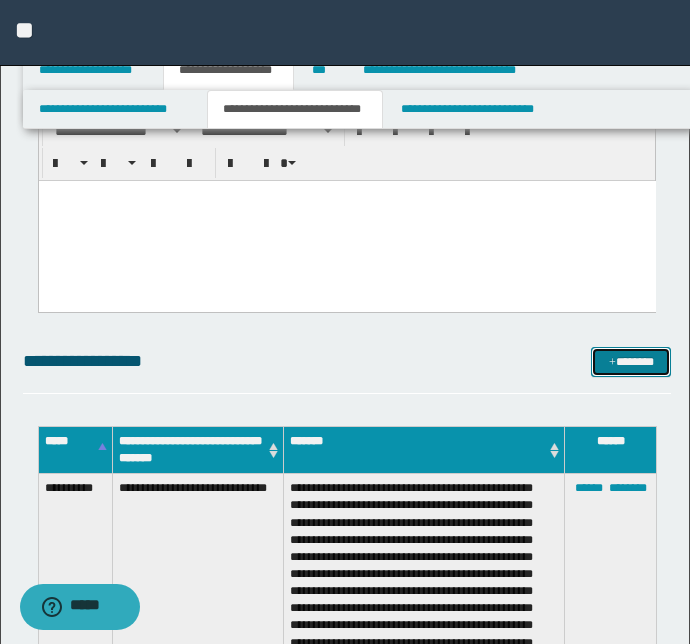 click on "*******" at bounding box center (631, 362) 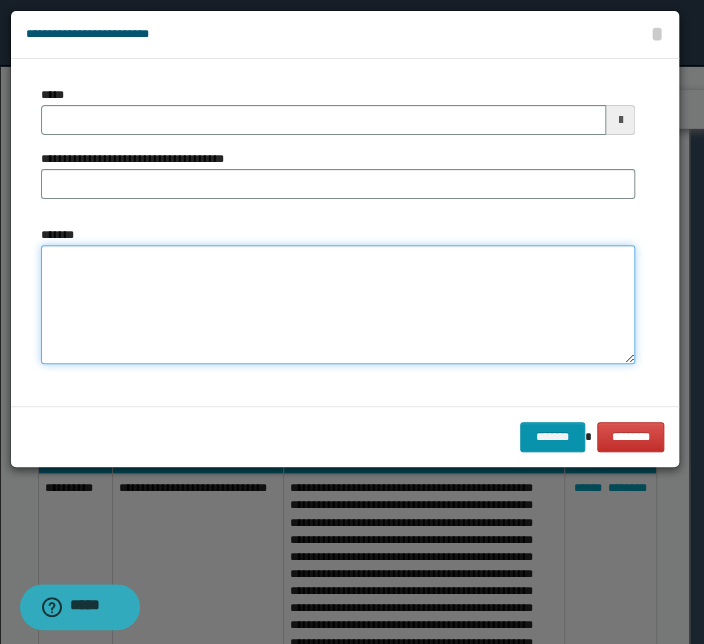 click on "*******" at bounding box center (338, 305) 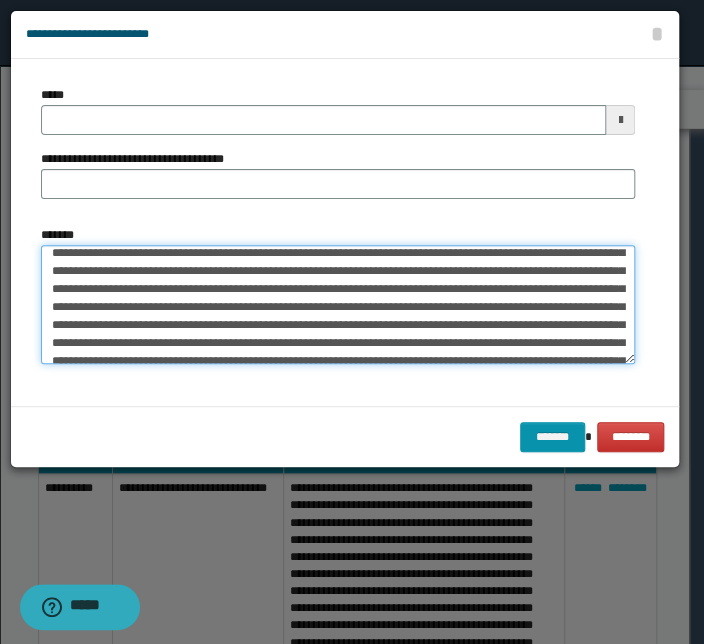 scroll, scrollTop: 0, scrollLeft: 0, axis: both 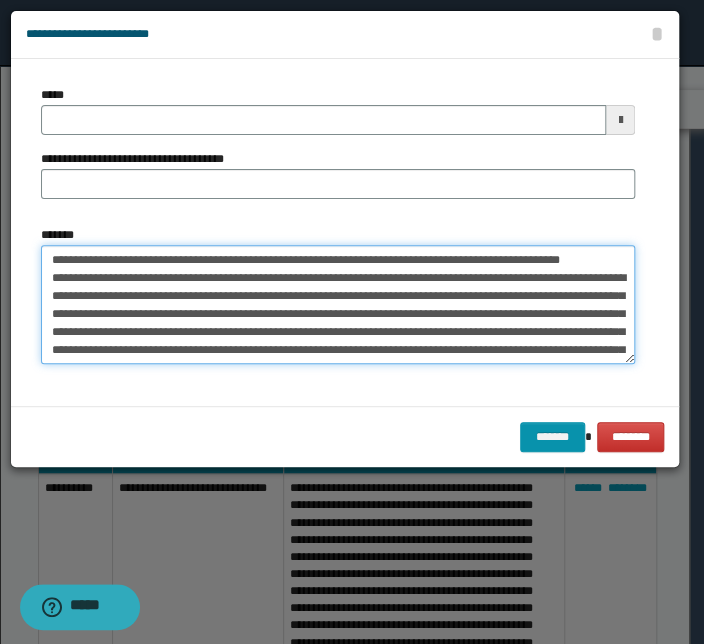 click on "*******" at bounding box center (338, 305) 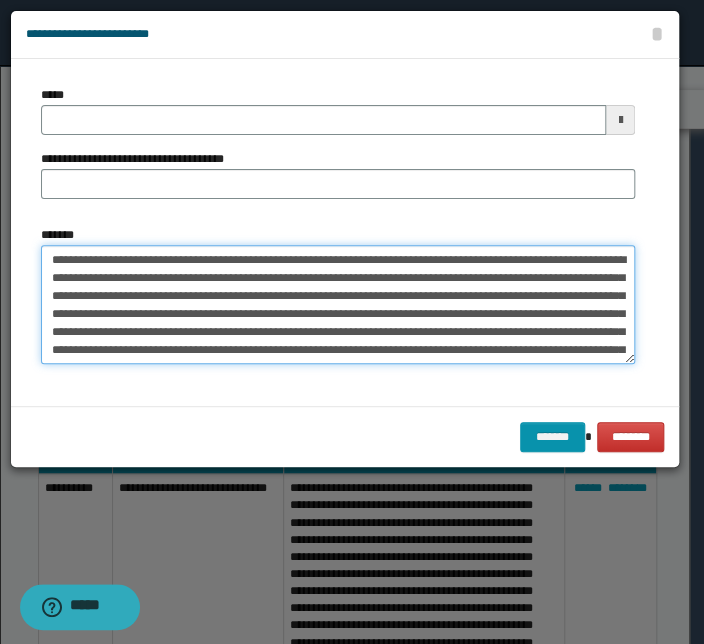 drag, startPoint x: 321, startPoint y: 258, endPoint x: 35, endPoint y: 244, distance: 286.34244 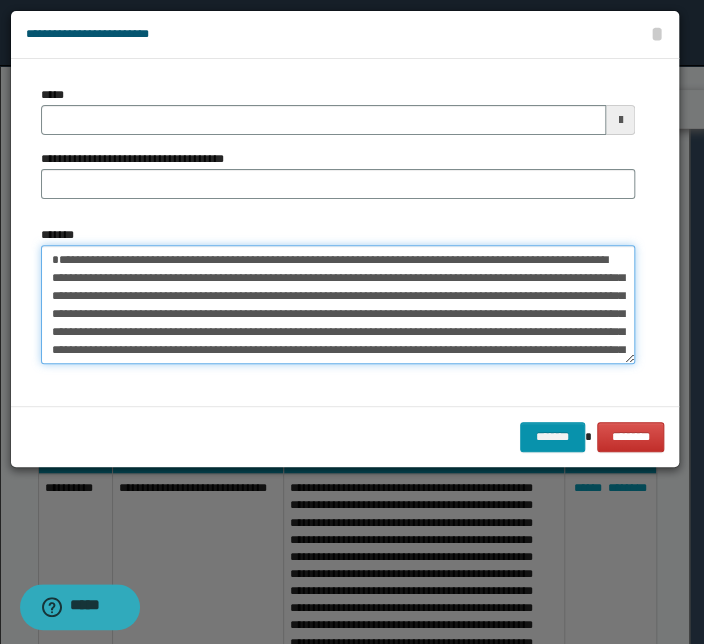 type 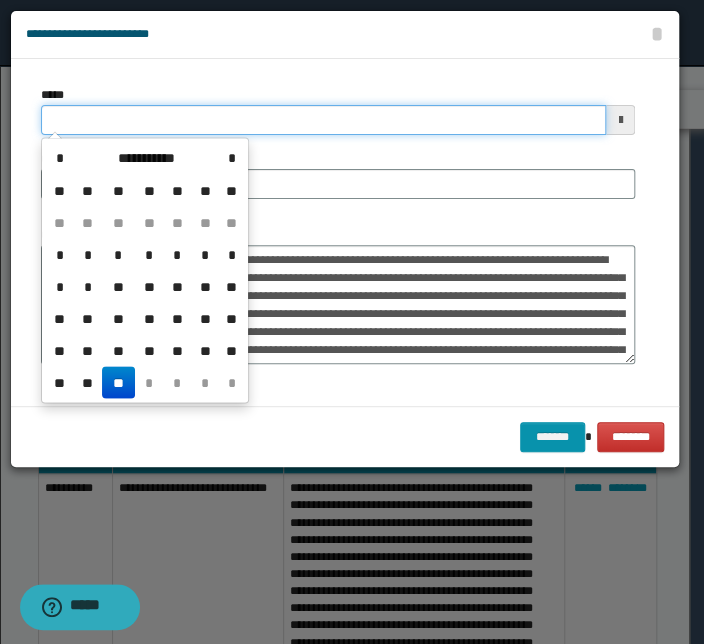 click on "*****" at bounding box center [323, 120] 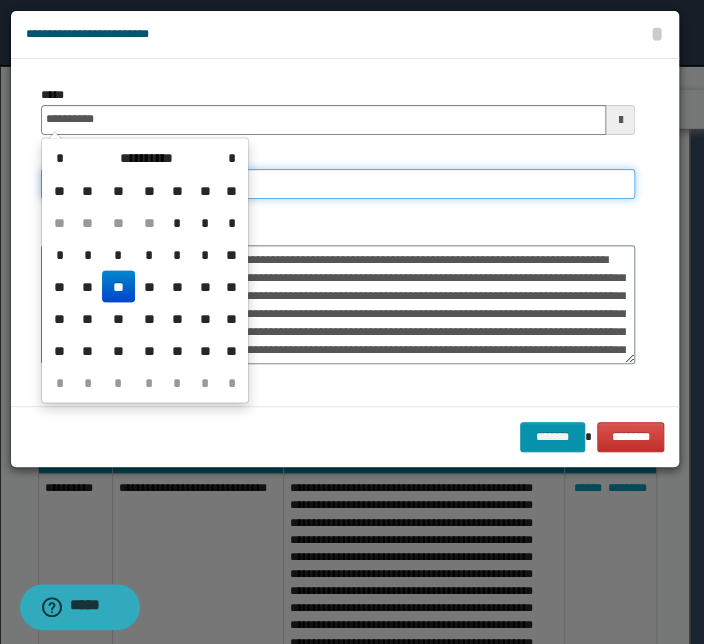 type on "**********" 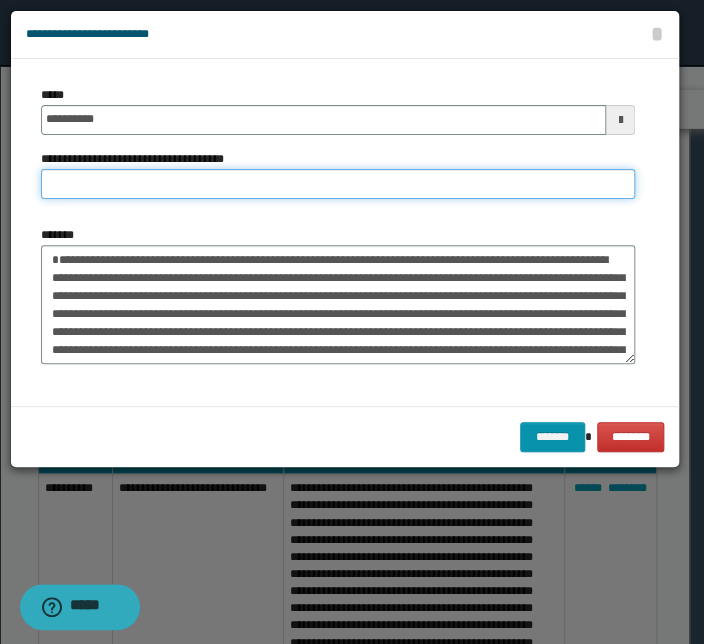 click on "**********" at bounding box center (338, 184) 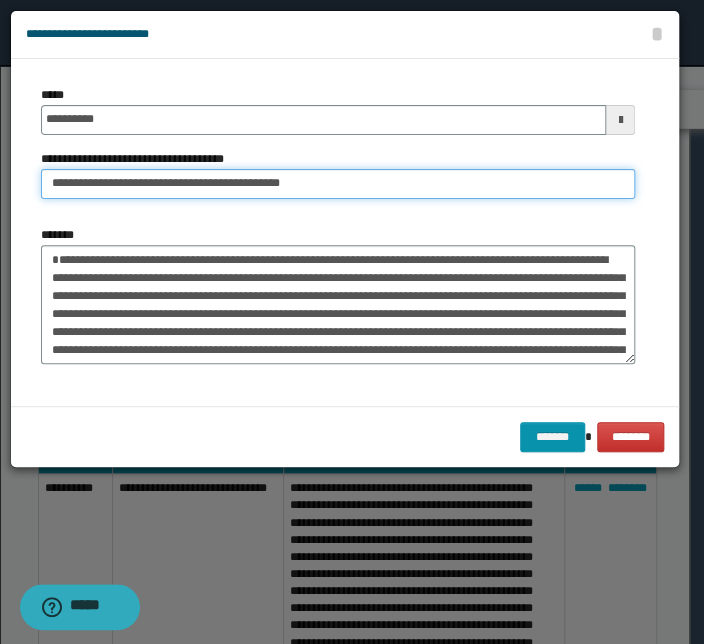 drag, startPoint x: 109, startPoint y: 185, endPoint x: -13, endPoint y: 173, distance: 122.588745 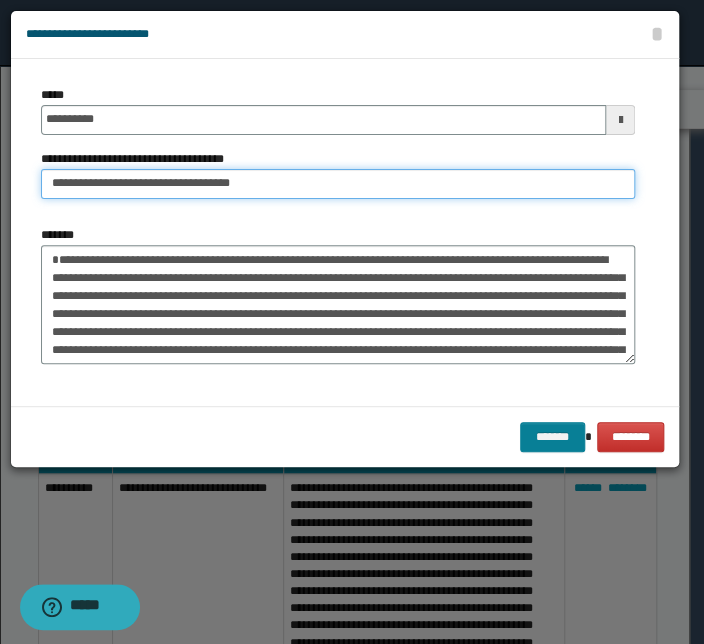 type on "**********" 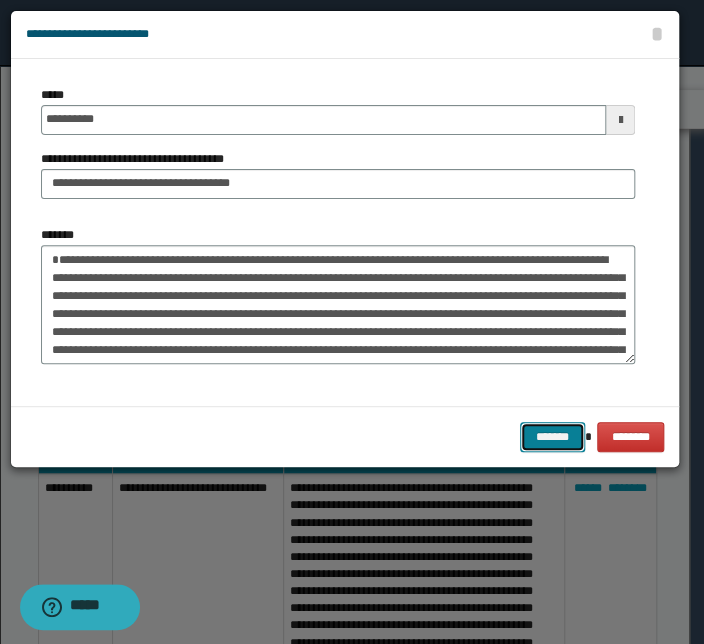 click on "*******" at bounding box center [552, 437] 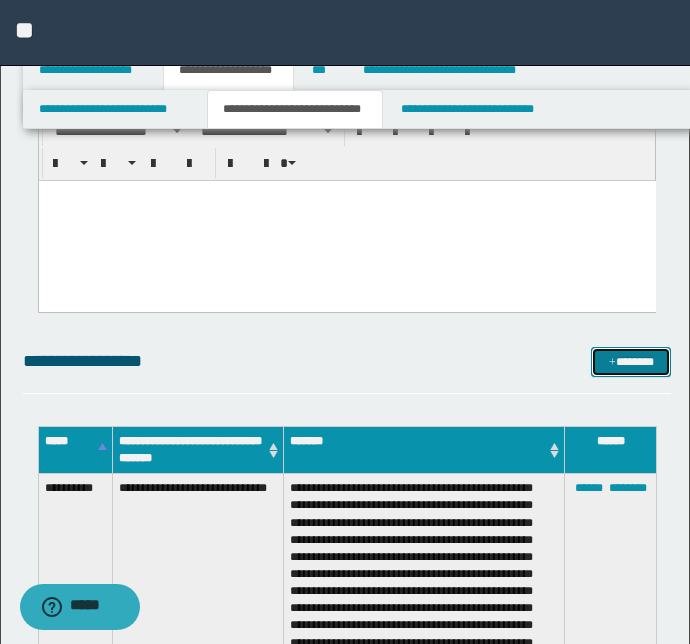 click on "*******" at bounding box center (631, 362) 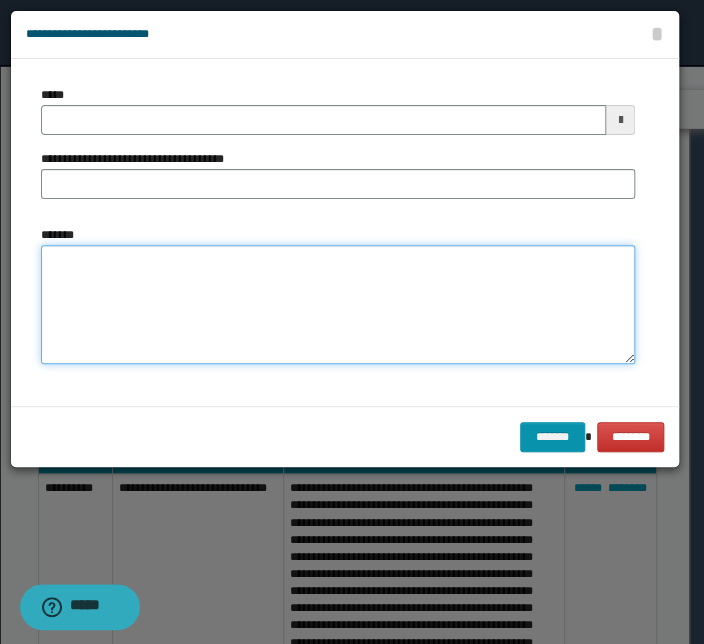 click on "*******" at bounding box center (338, 305) 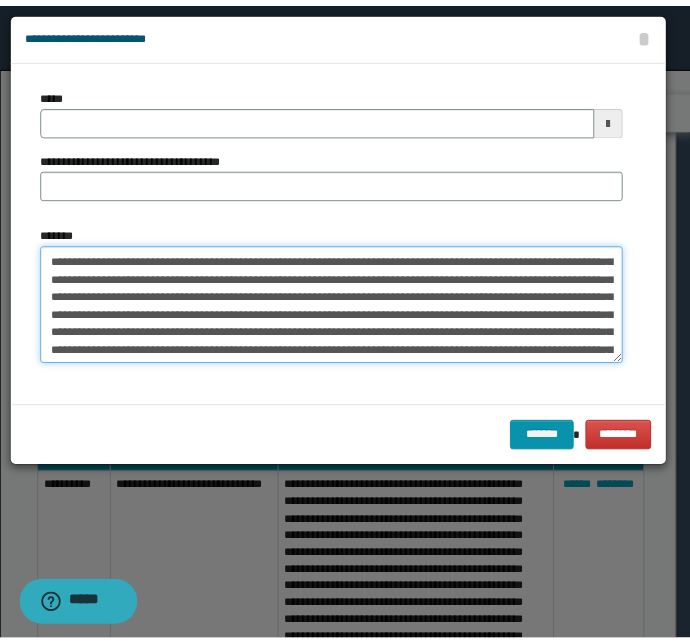 scroll, scrollTop: 0, scrollLeft: 0, axis: both 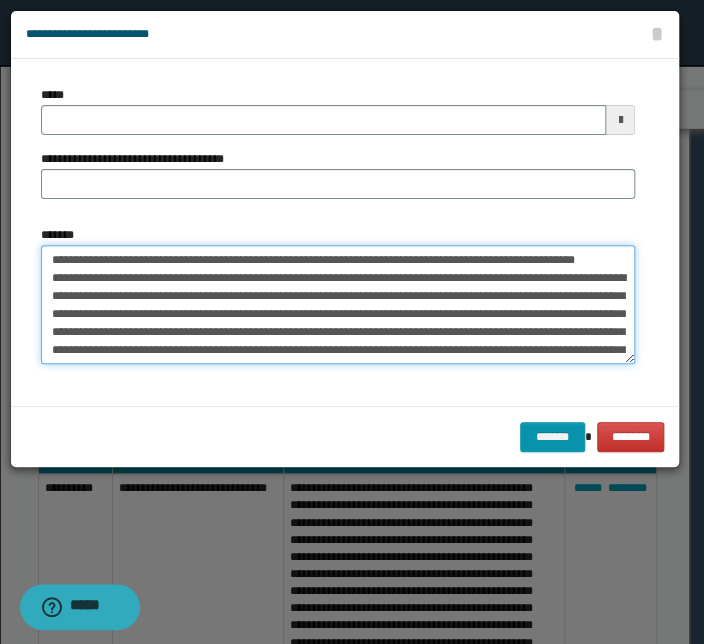 click on "*******" at bounding box center (338, 305) 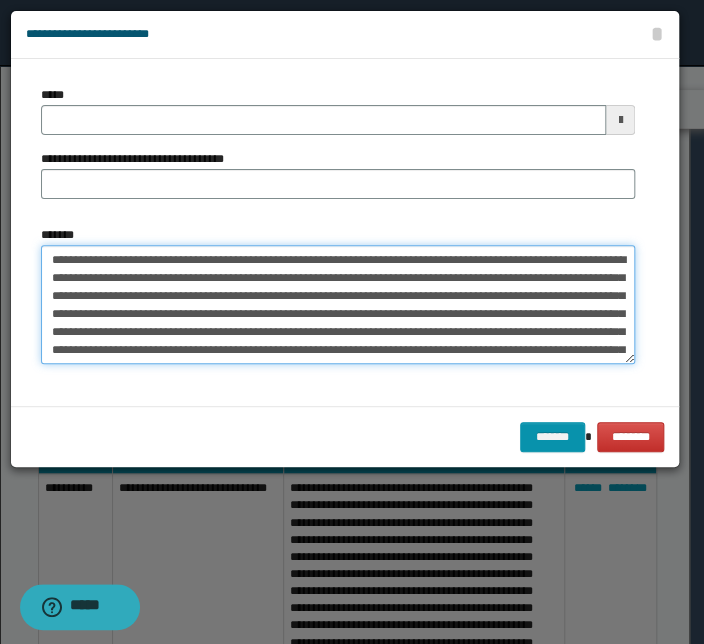 drag, startPoint x: 311, startPoint y: 256, endPoint x: 18, endPoint y: 240, distance: 293.43652 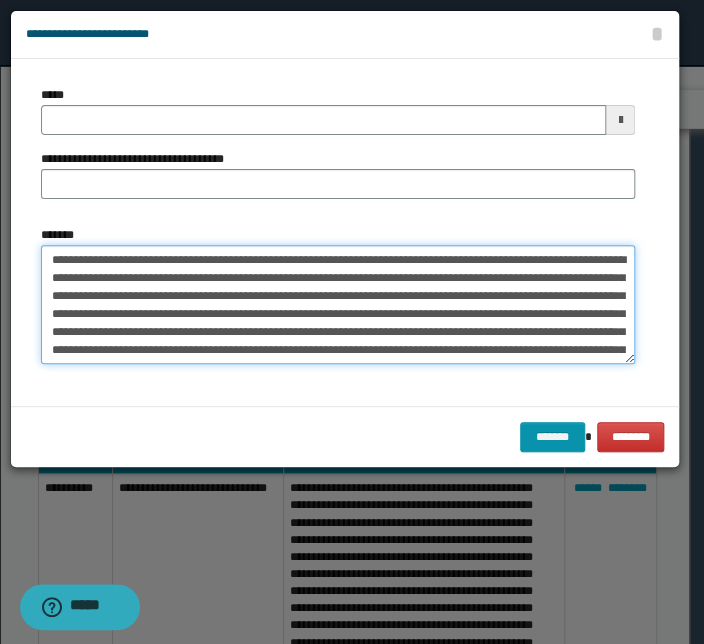 click on "**********" at bounding box center [345, 232] 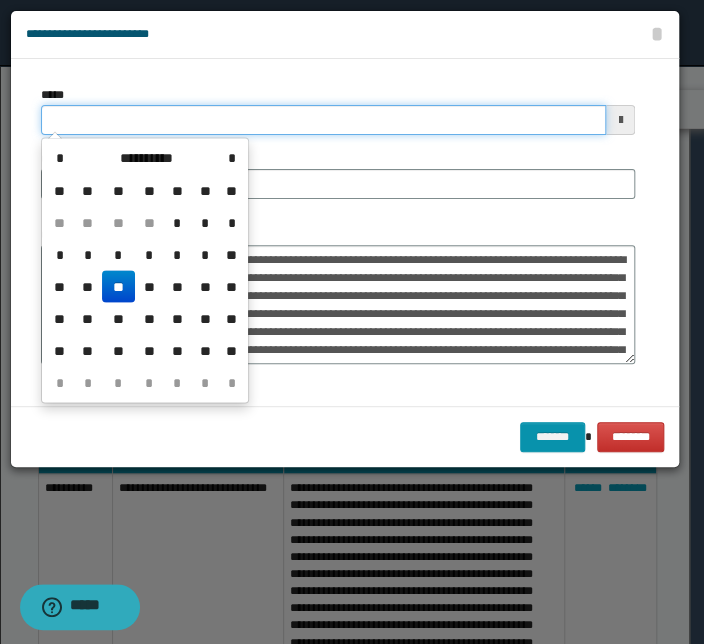 click on "*****" at bounding box center [323, 120] 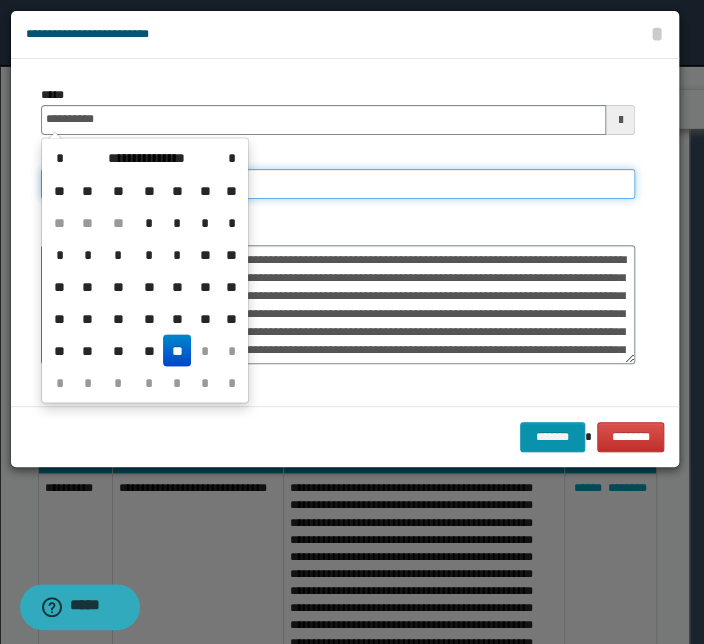 type on "**********" 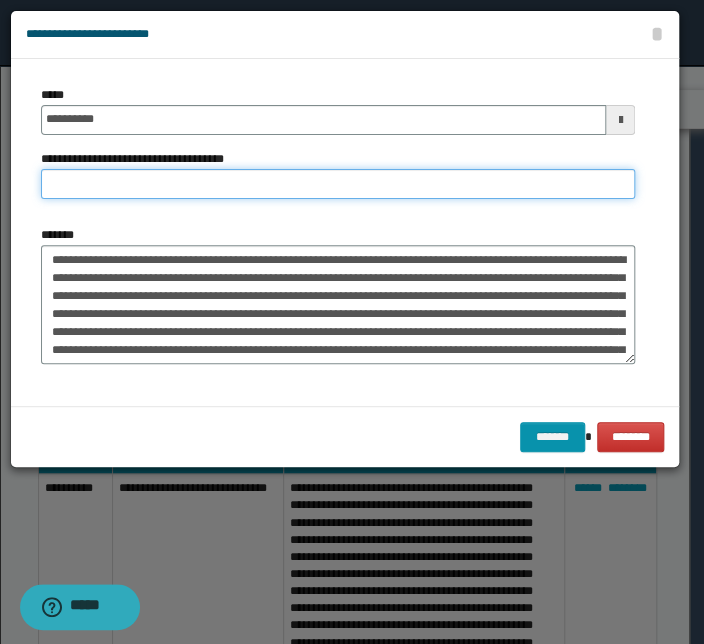 paste on "**********" 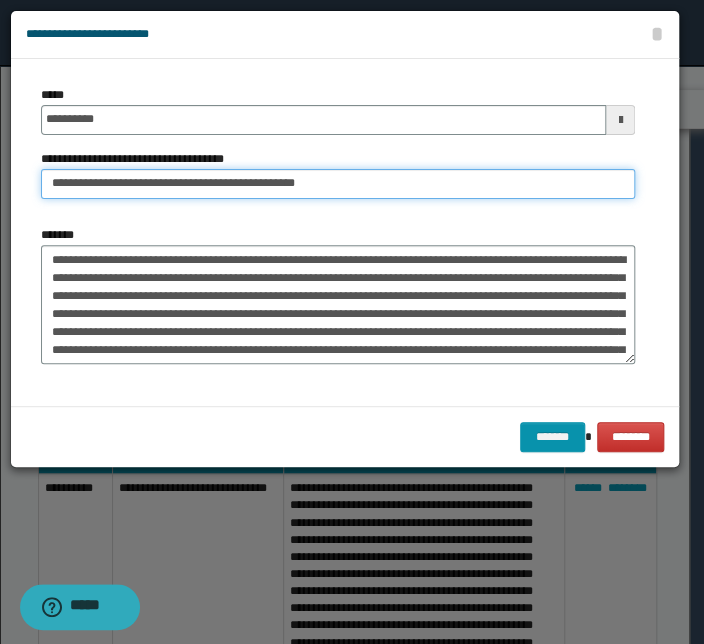 drag, startPoint x: 117, startPoint y: 181, endPoint x: -70, endPoint y: 170, distance: 187.32326 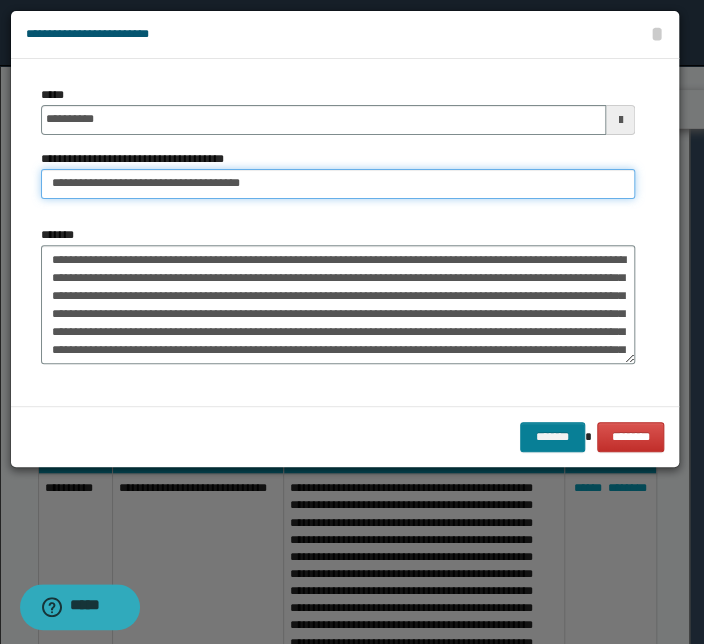 type on "**********" 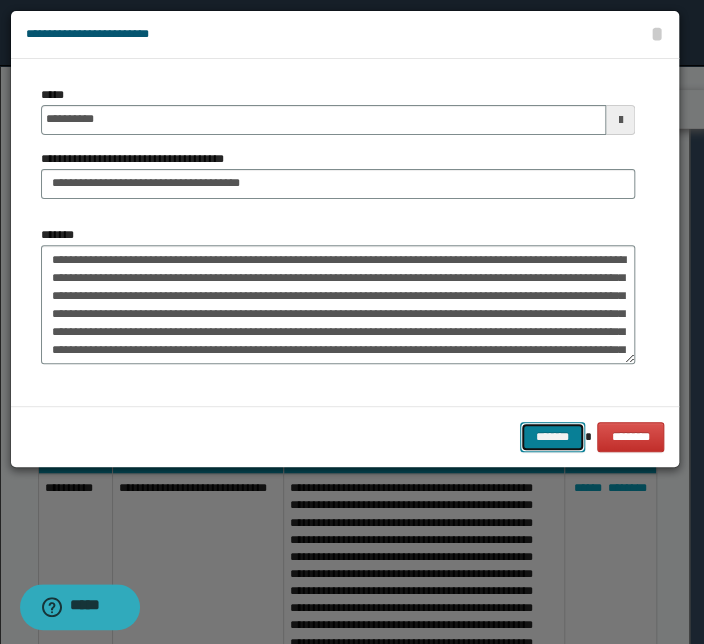click on "*******" at bounding box center [552, 437] 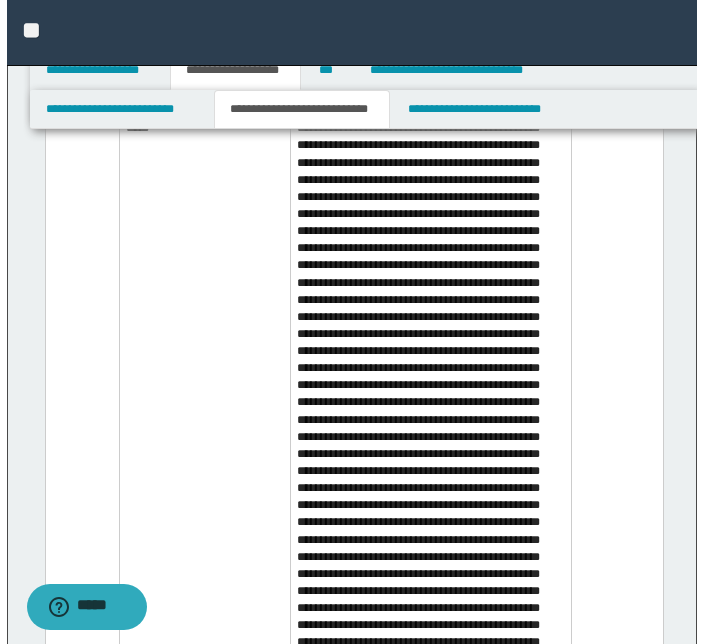 scroll, scrollTop: 9838, scrollLeft: 0, axis: vertical 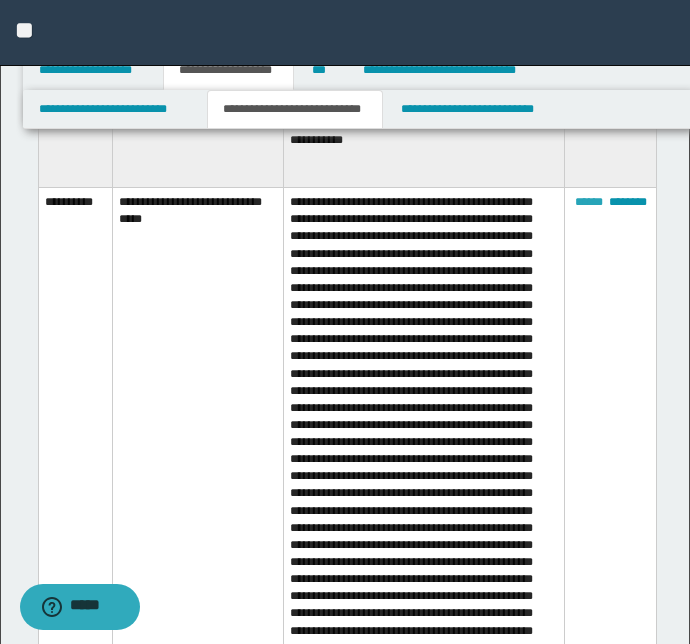 click on "******" at bounding box center [589, 202] 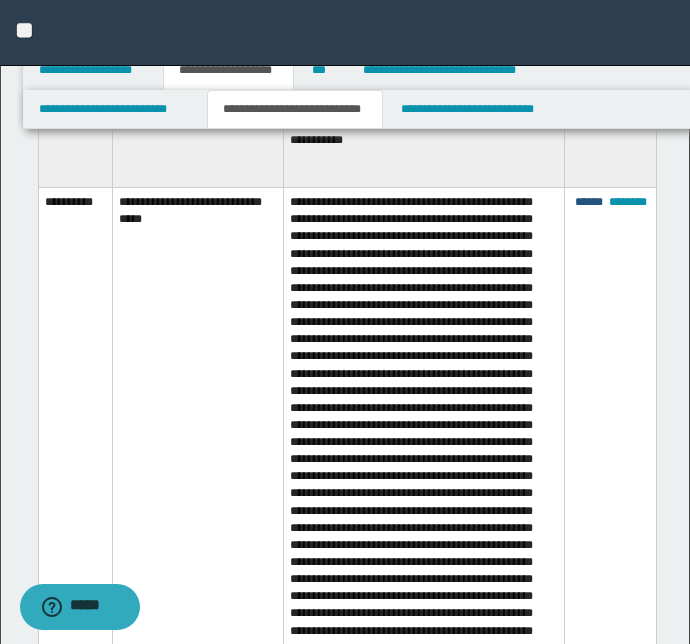 type on "**********" 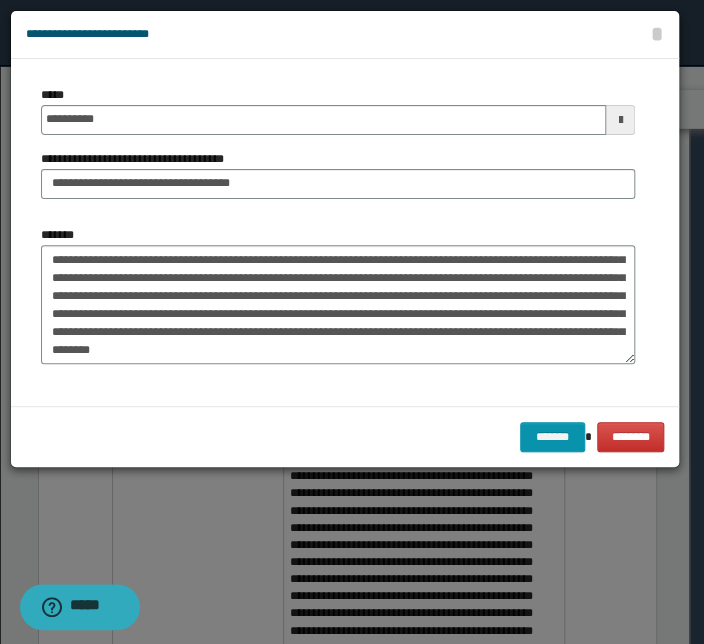 scroll, scrollTop: 197, scrollLeft: 0, axis: vertical 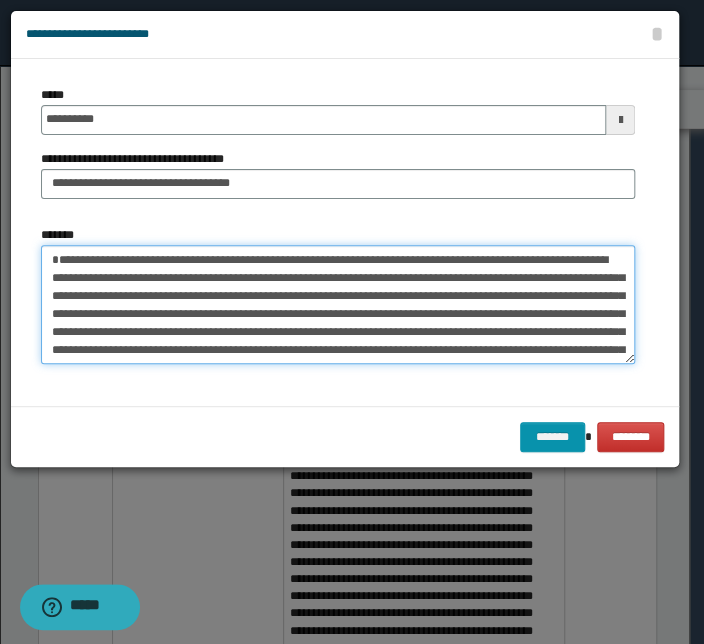 drag, startPoint x: 118, startPoint y: 353, endPoint x: 30, endPoint y: 196, distance: 179.98056 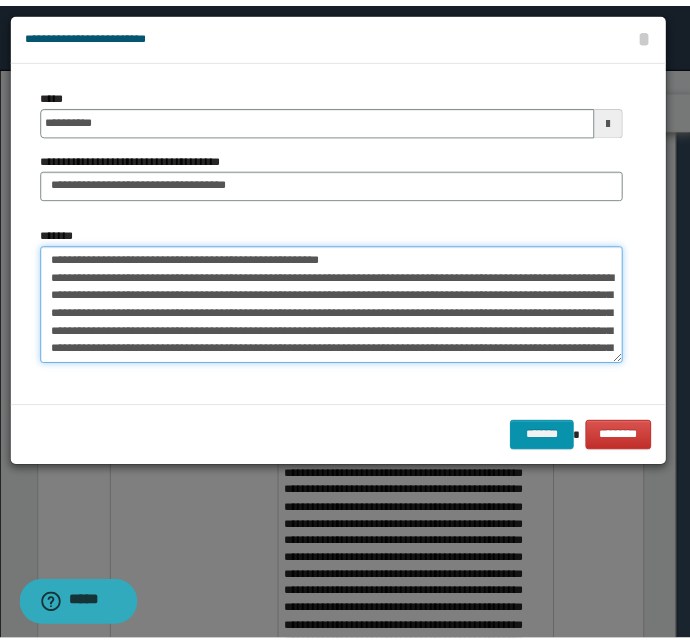 scroll, scrollTop: 0, scrollLeft: 0, axis: both 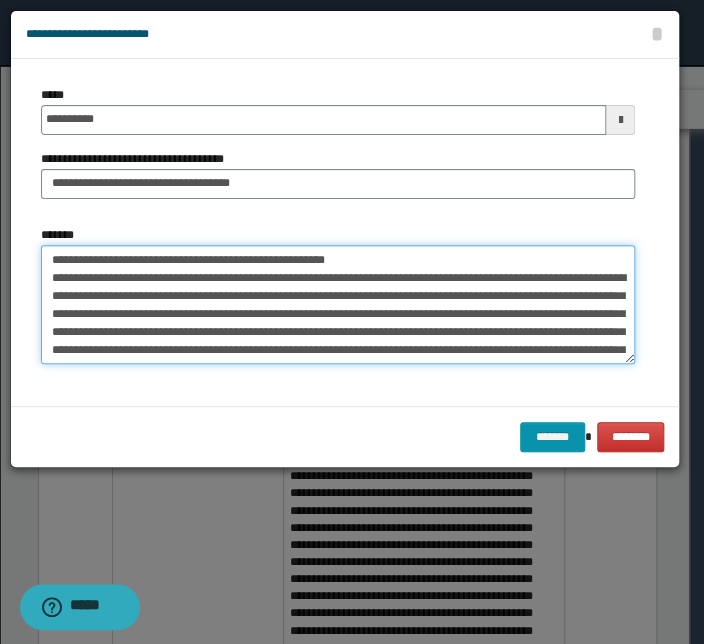 click on "*******" at bounding box center [338, 305] 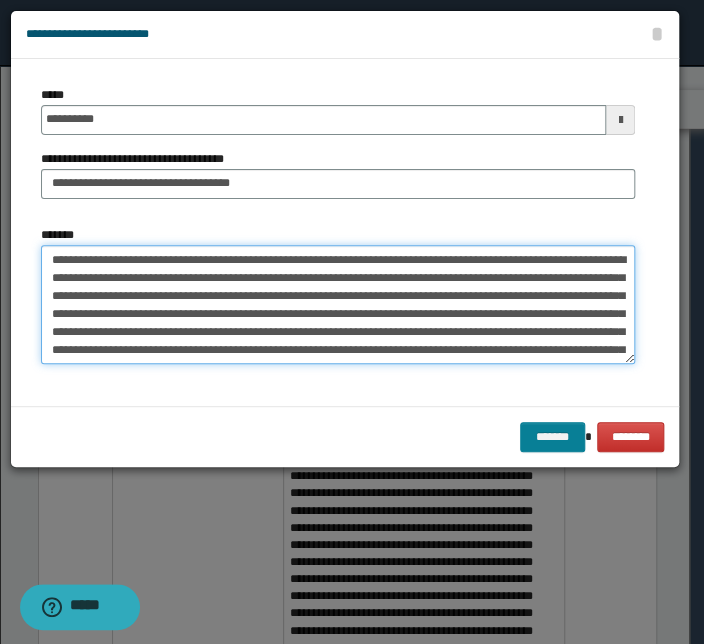 type on "**********" 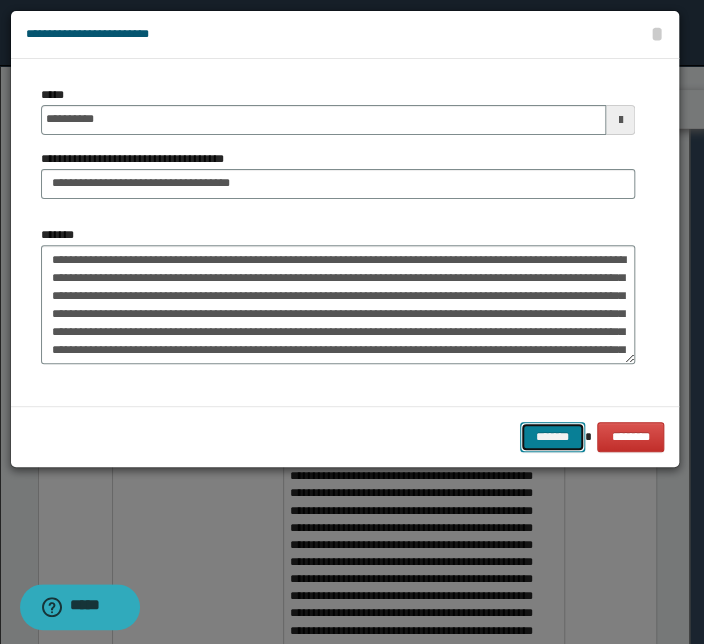 click on "*******" at bounding box center [552, 437] 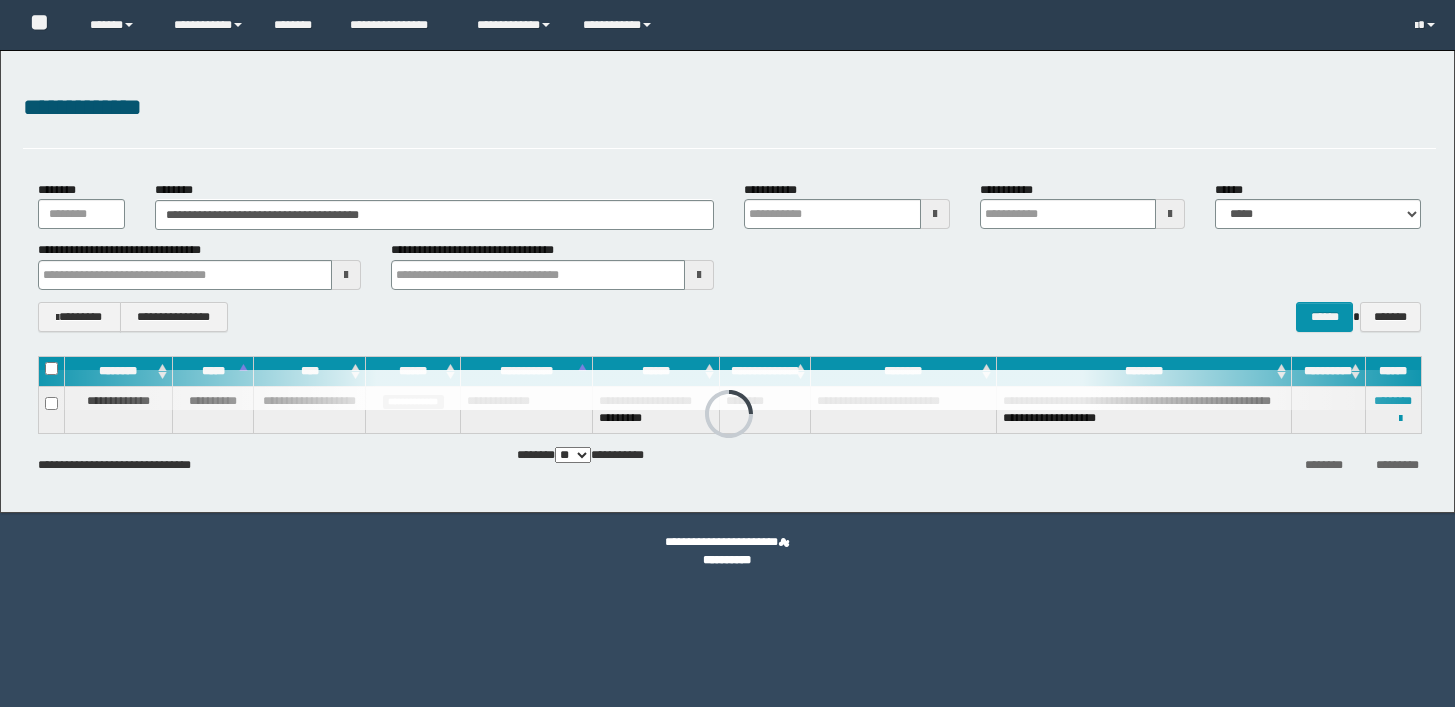 scroll, scrollTop: 0, scrollLeft: 0, axis: both 